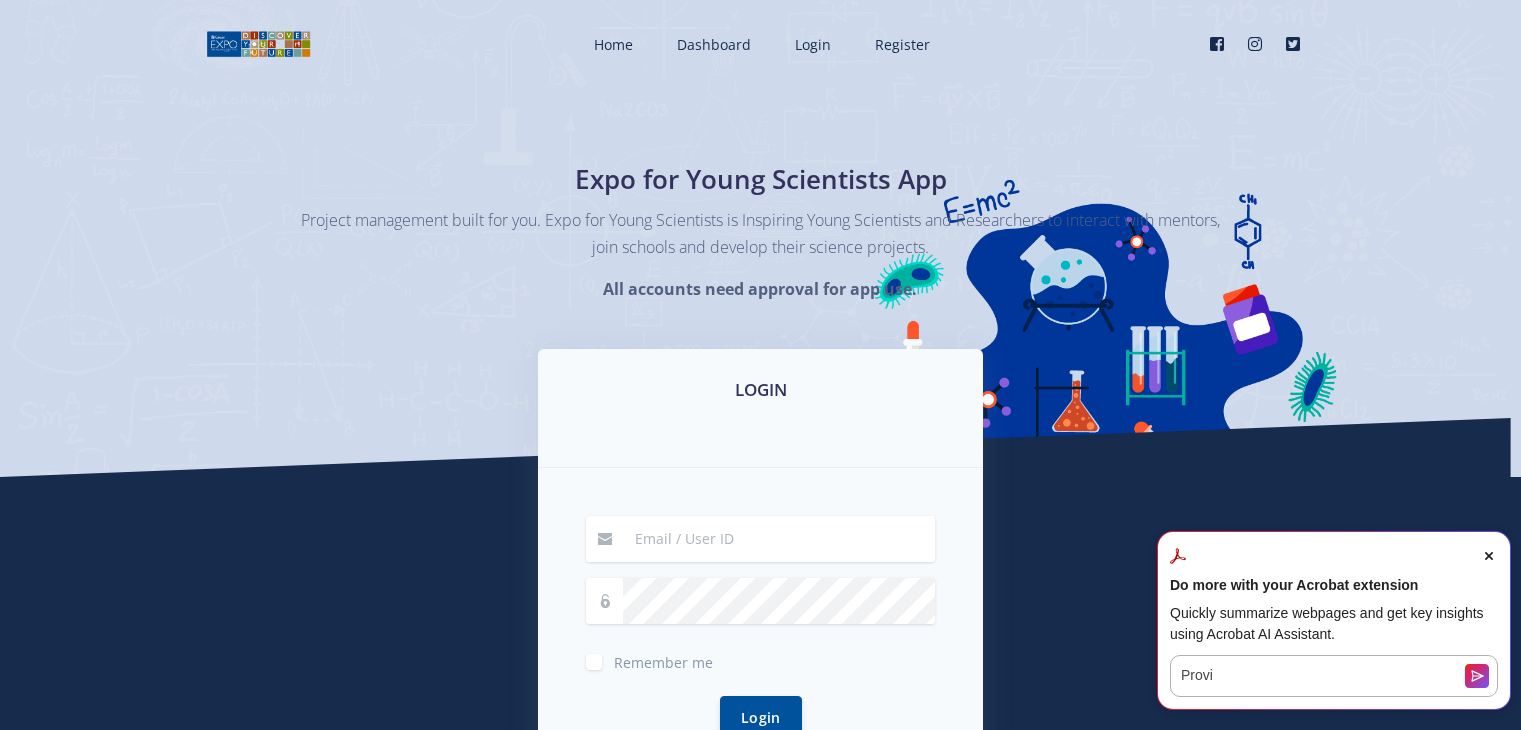 scroll, scrollTop: 0, scrollLeft: 0, axis: both 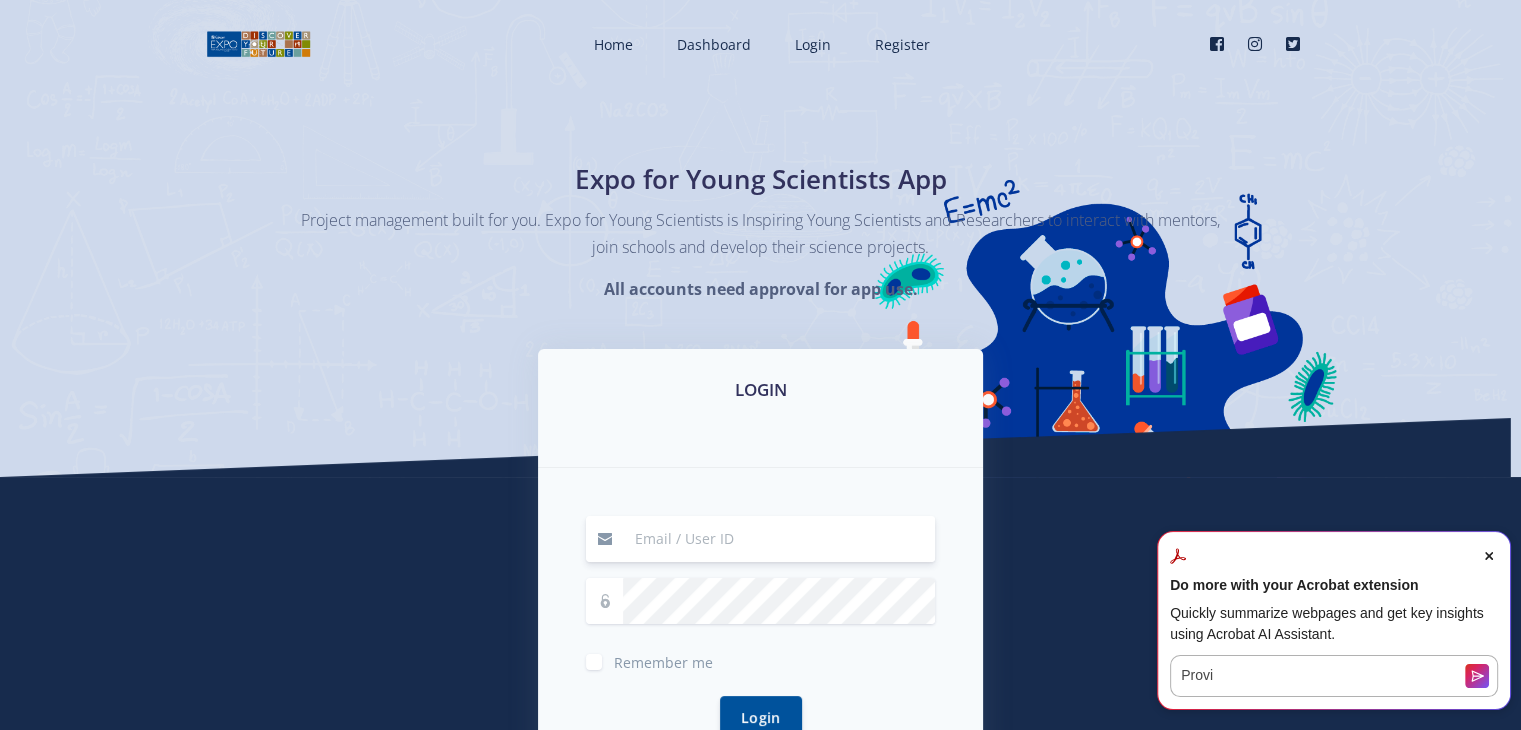 click at bounding box center [779, 539] 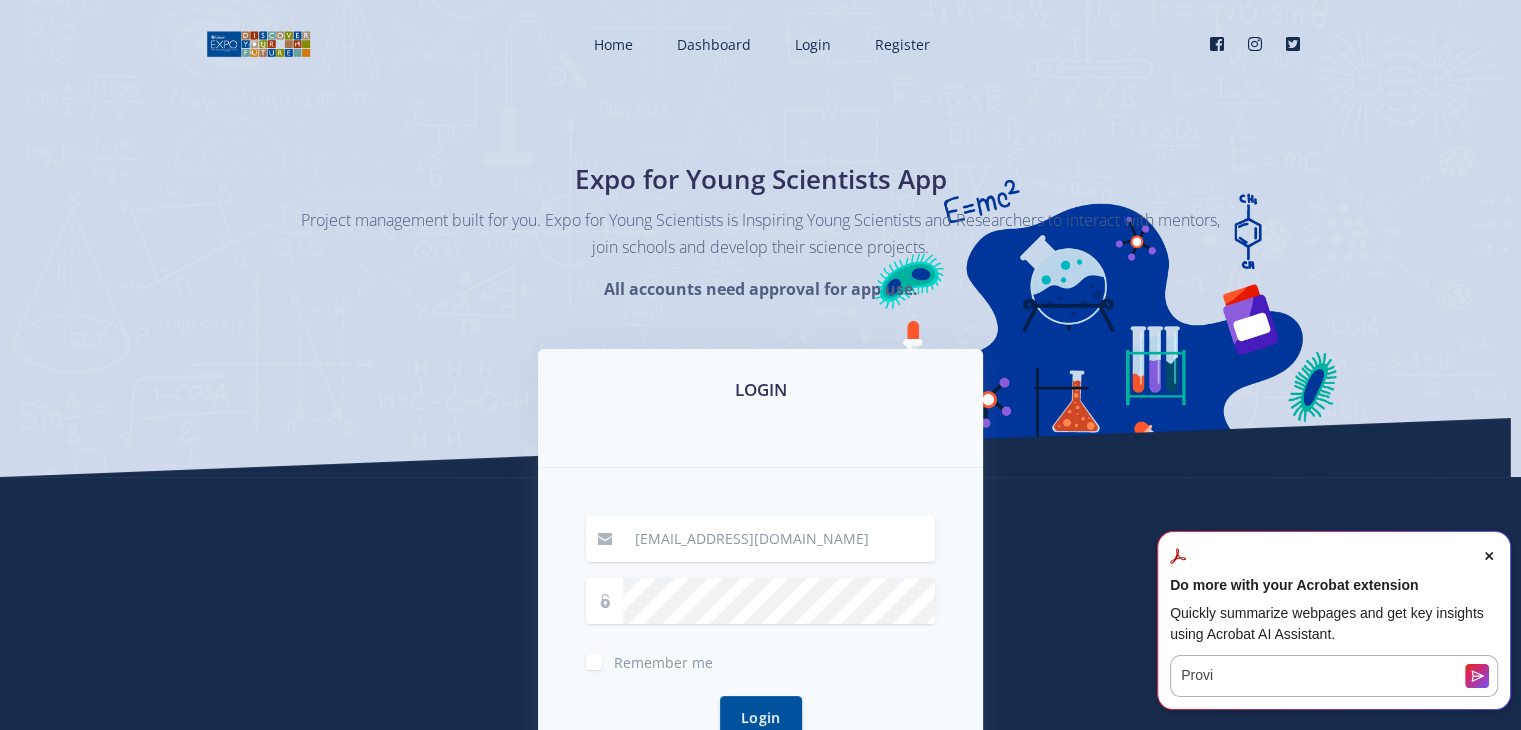 click on "[EMAIL_ADDRESS][DOMAIN_NAME]
Remember me
Login" at bounding box center (760, 639) 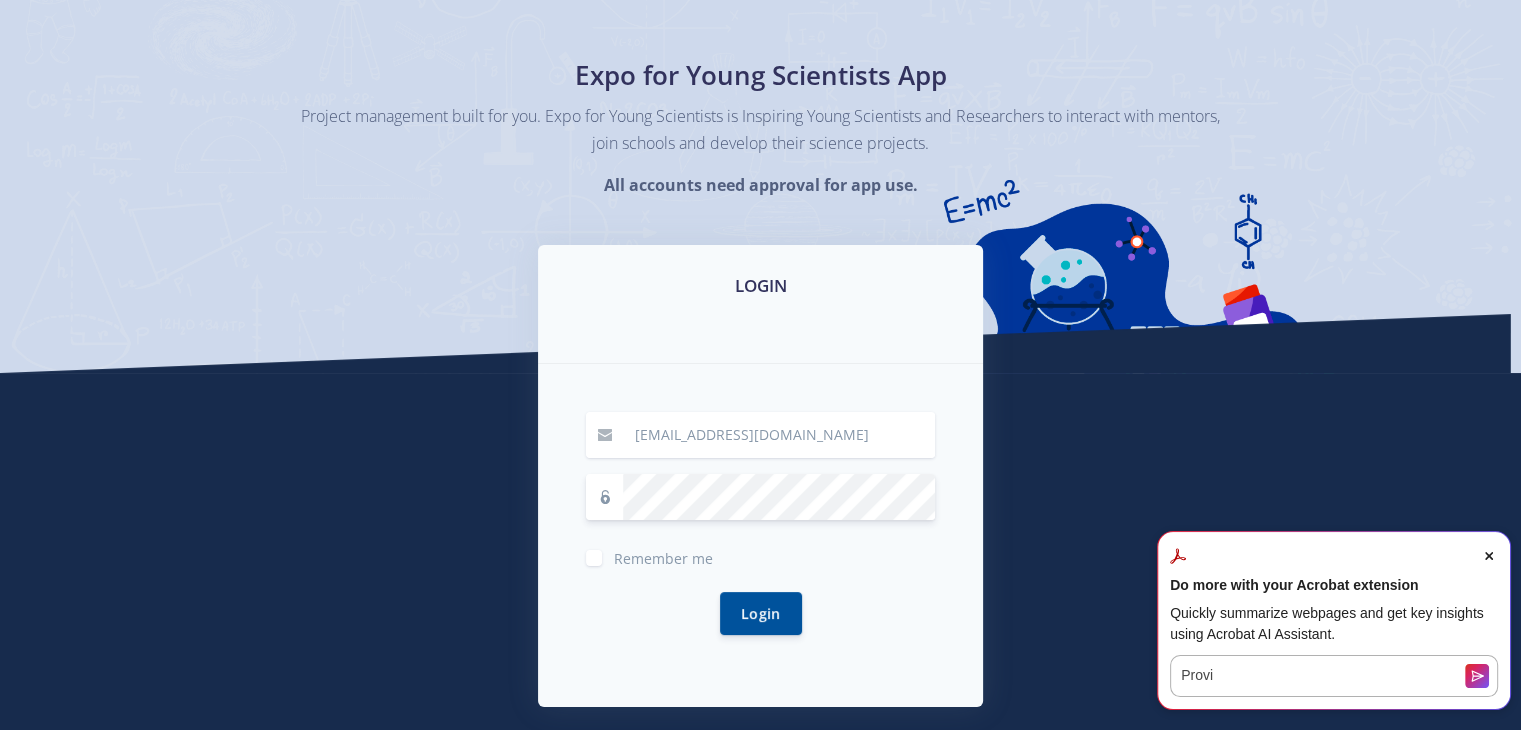 scroll, scrollTop: 107, scrollLeft: 0, axis: vertical 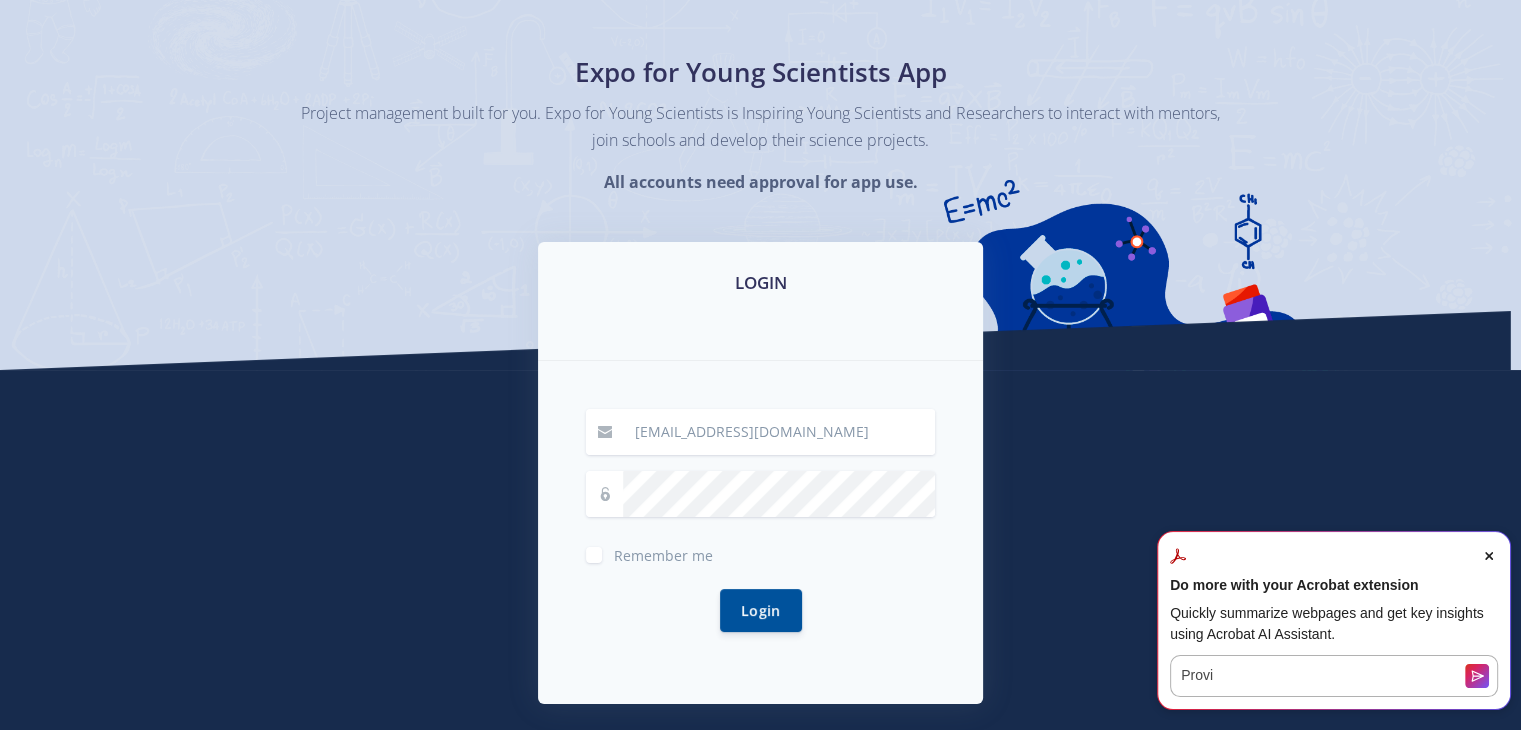 click 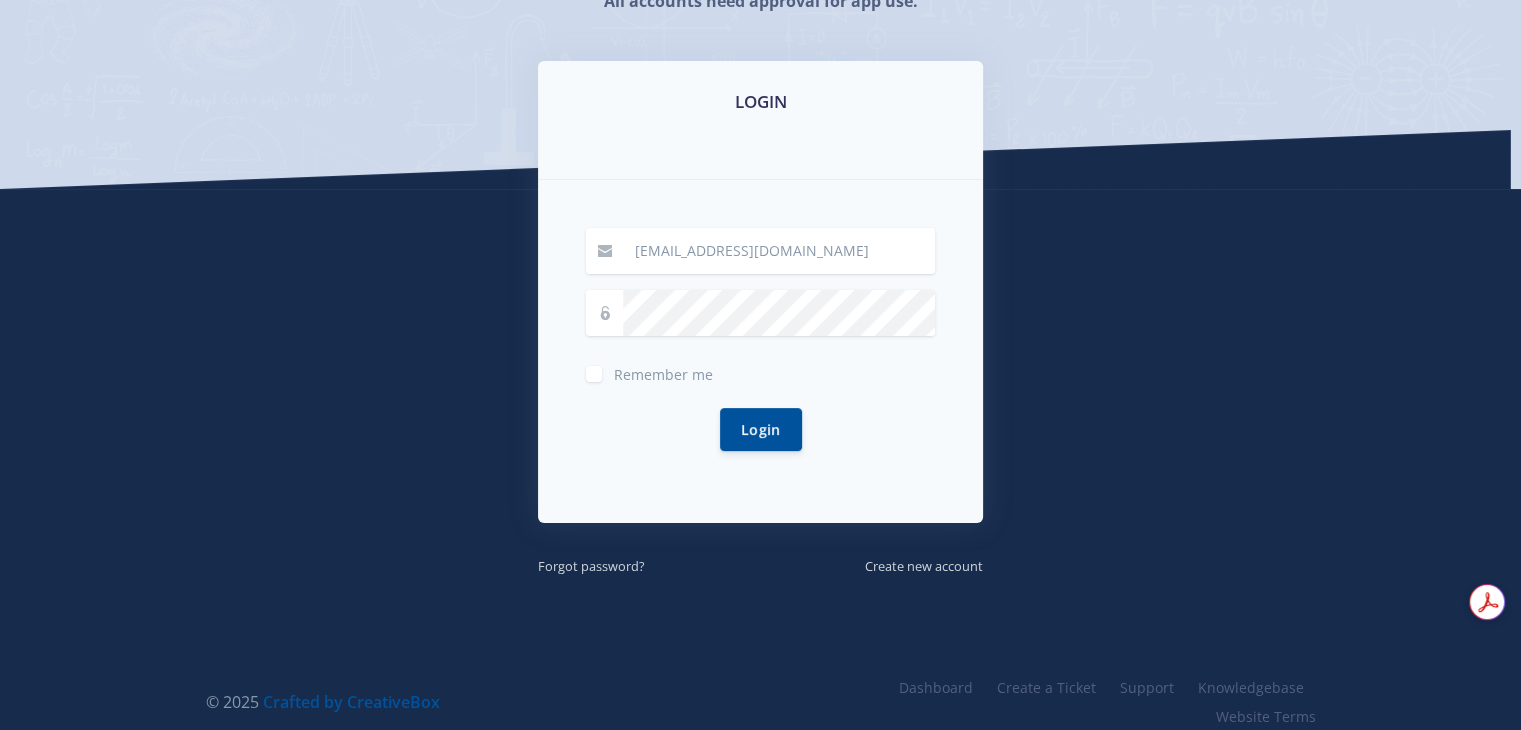 scroll, scrollTop: 308, scrollLeft: 0, axis: vertical 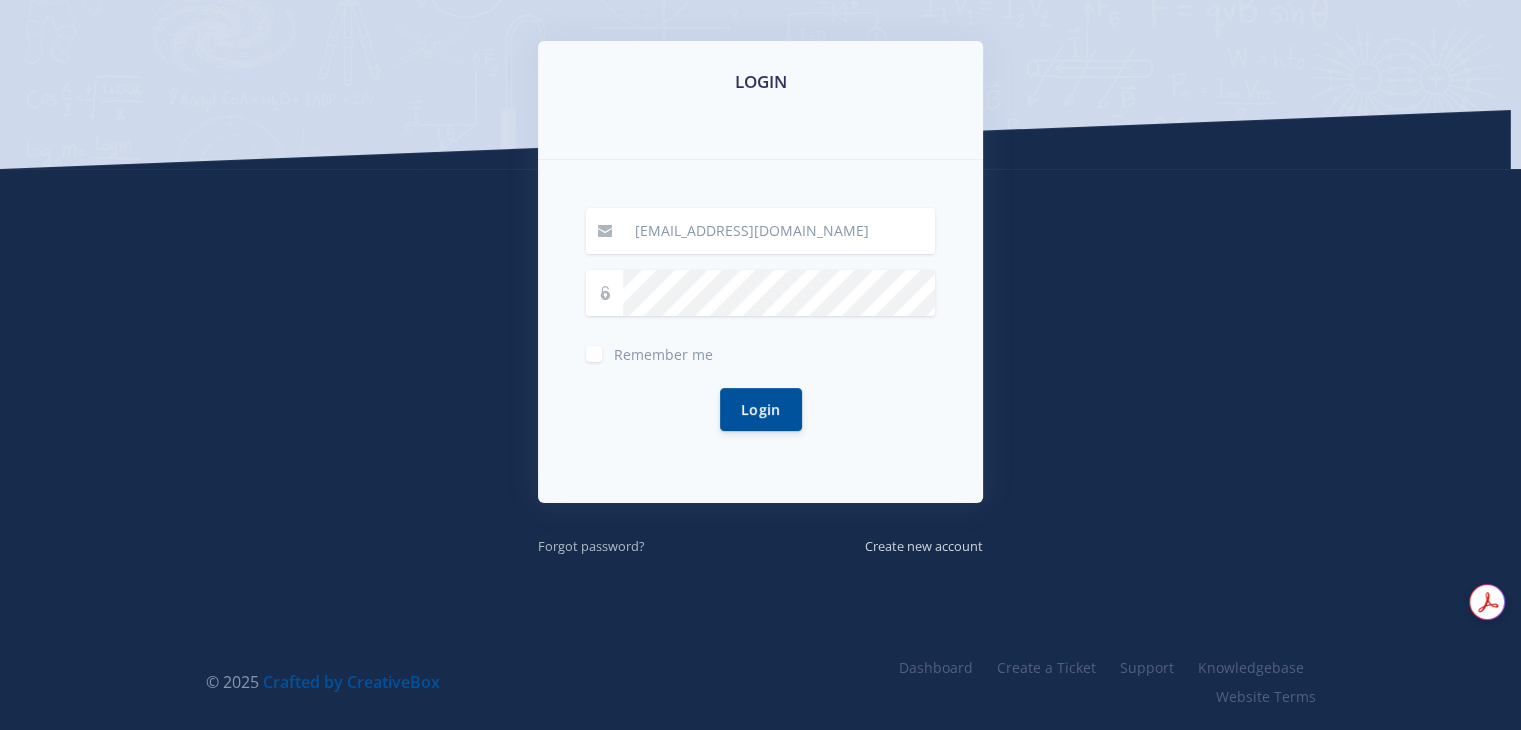 click on "Forgot password?" at bounding box center (591, 546) 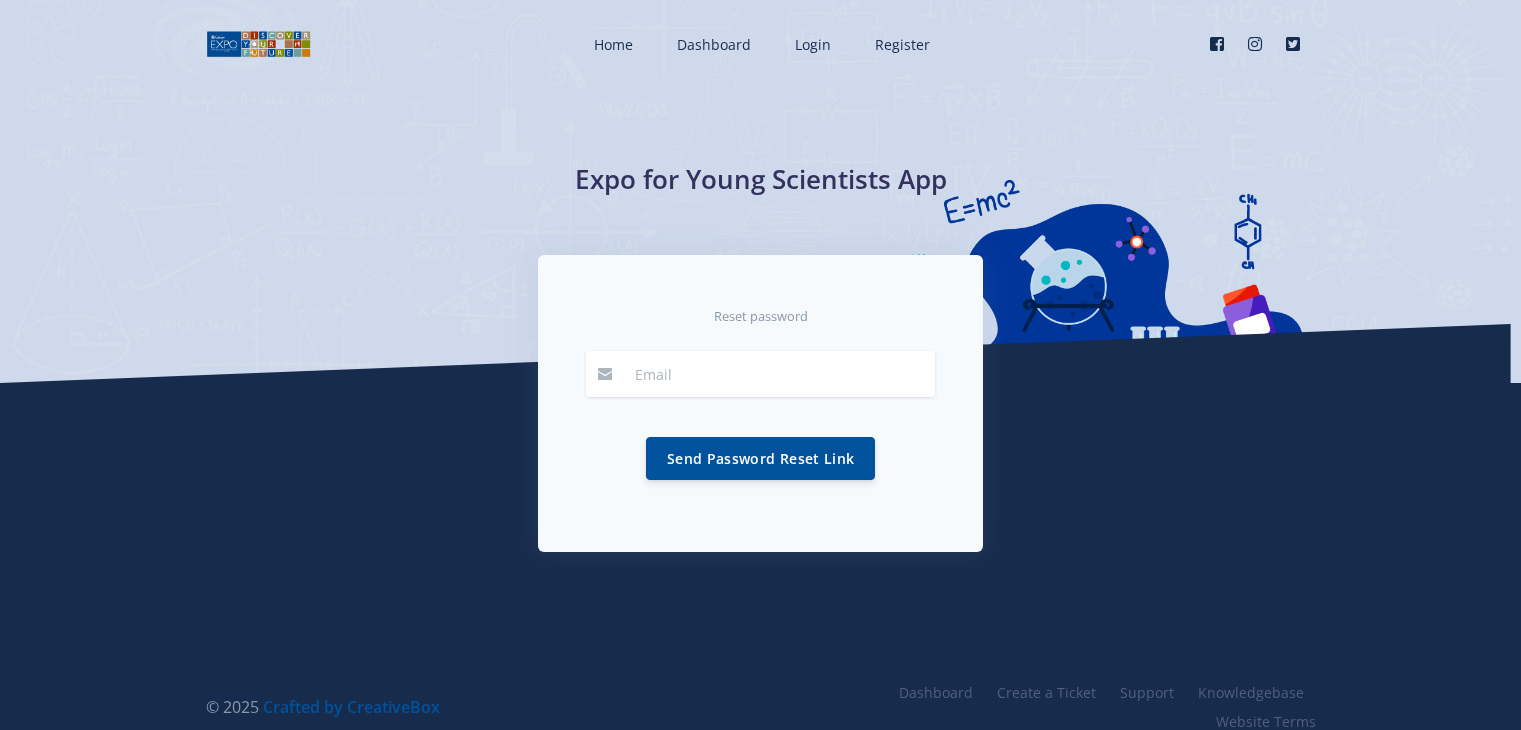 scroll, scrollTop: 0, scrollLeft: 0, axis: both 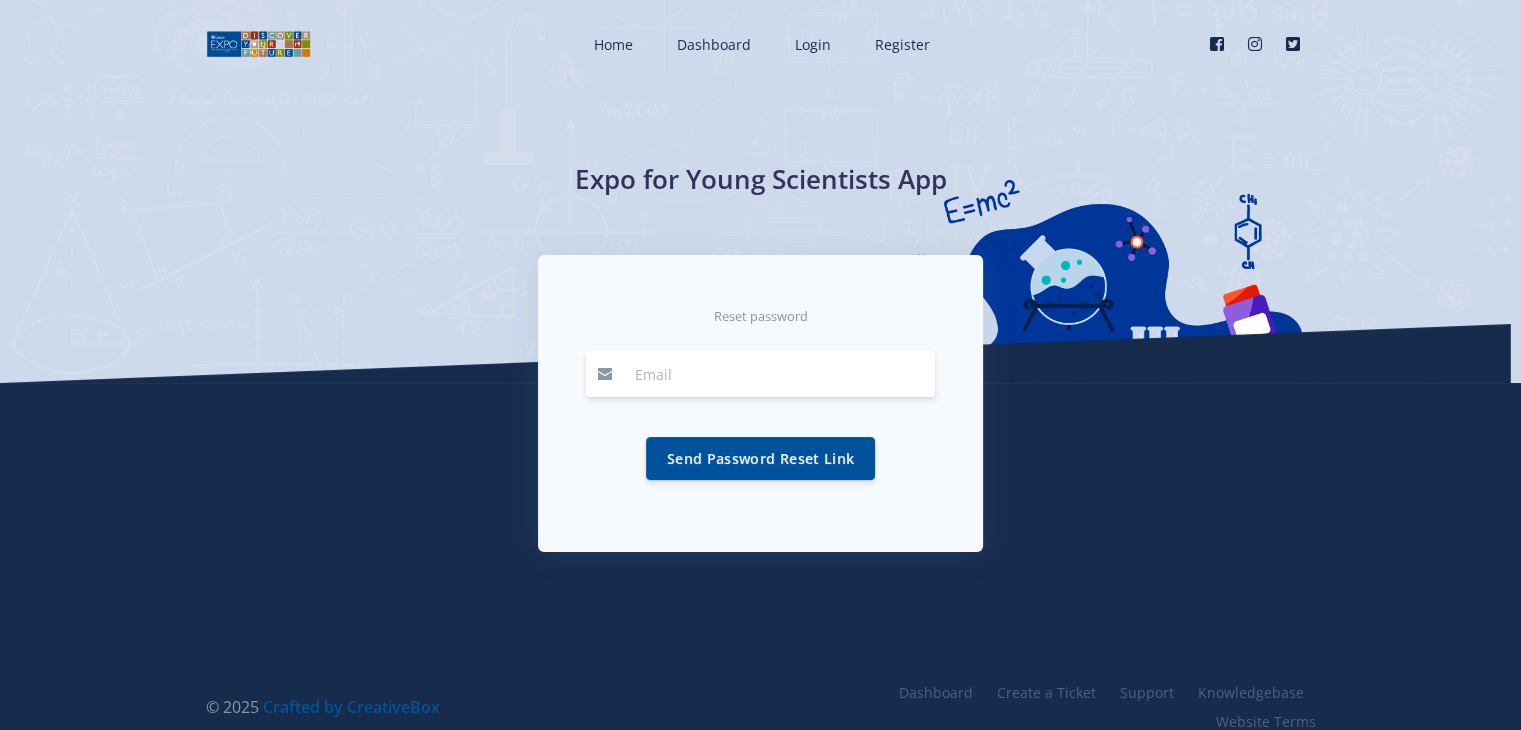 click at bounding box center (779, 374) 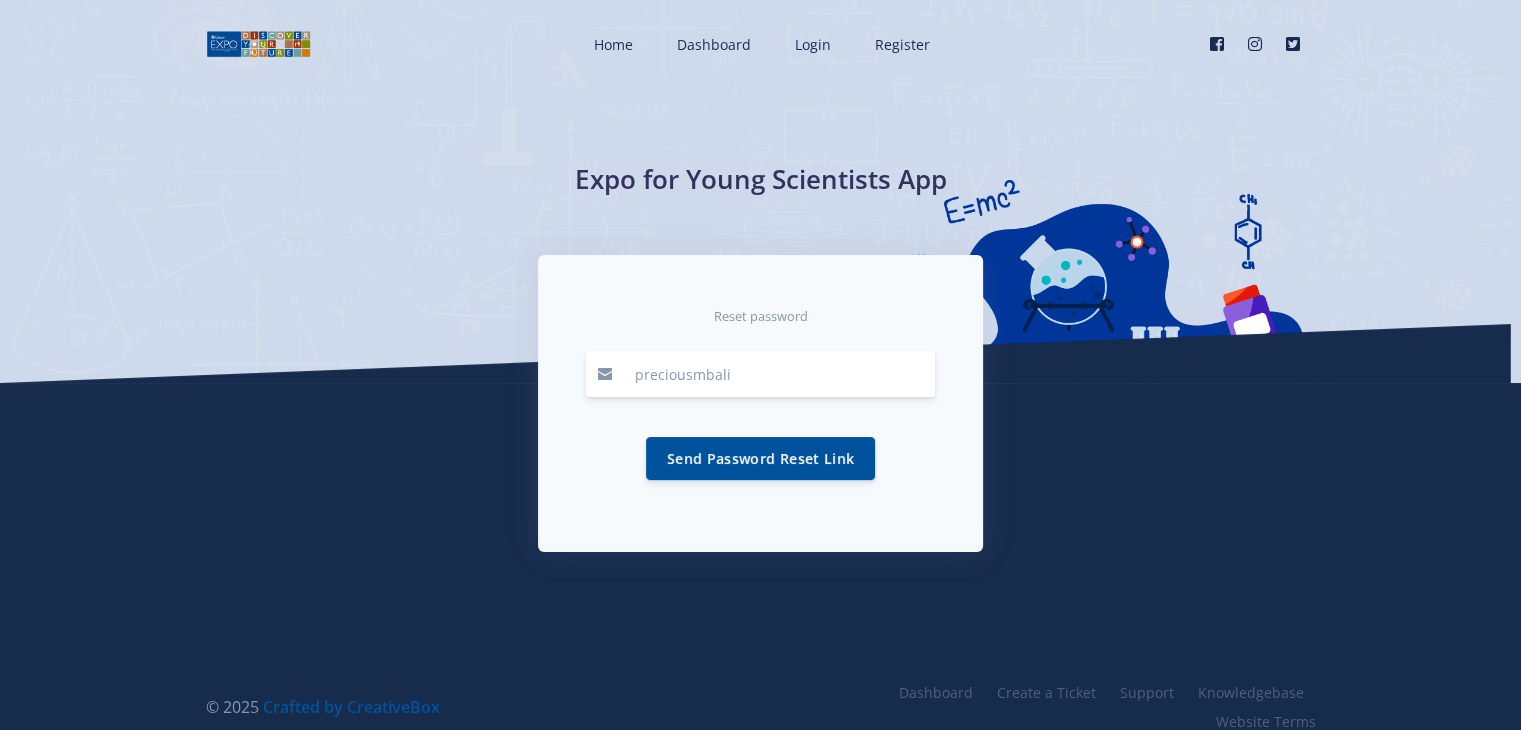 type on "[EMAIL_ADDRESS][DOMAIN_NAME]" 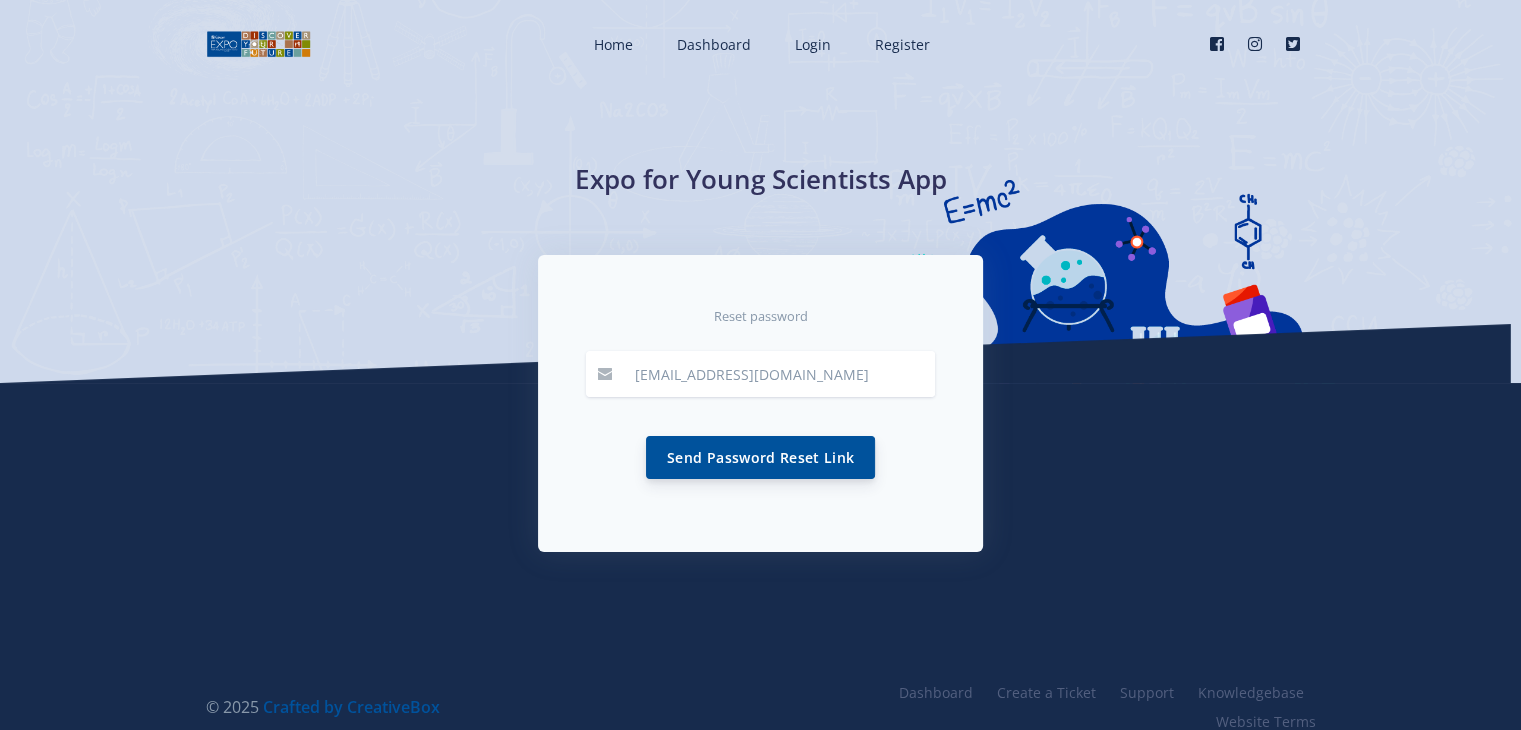 click on "Send Password Reset Link" at bounding box center [760, 457] 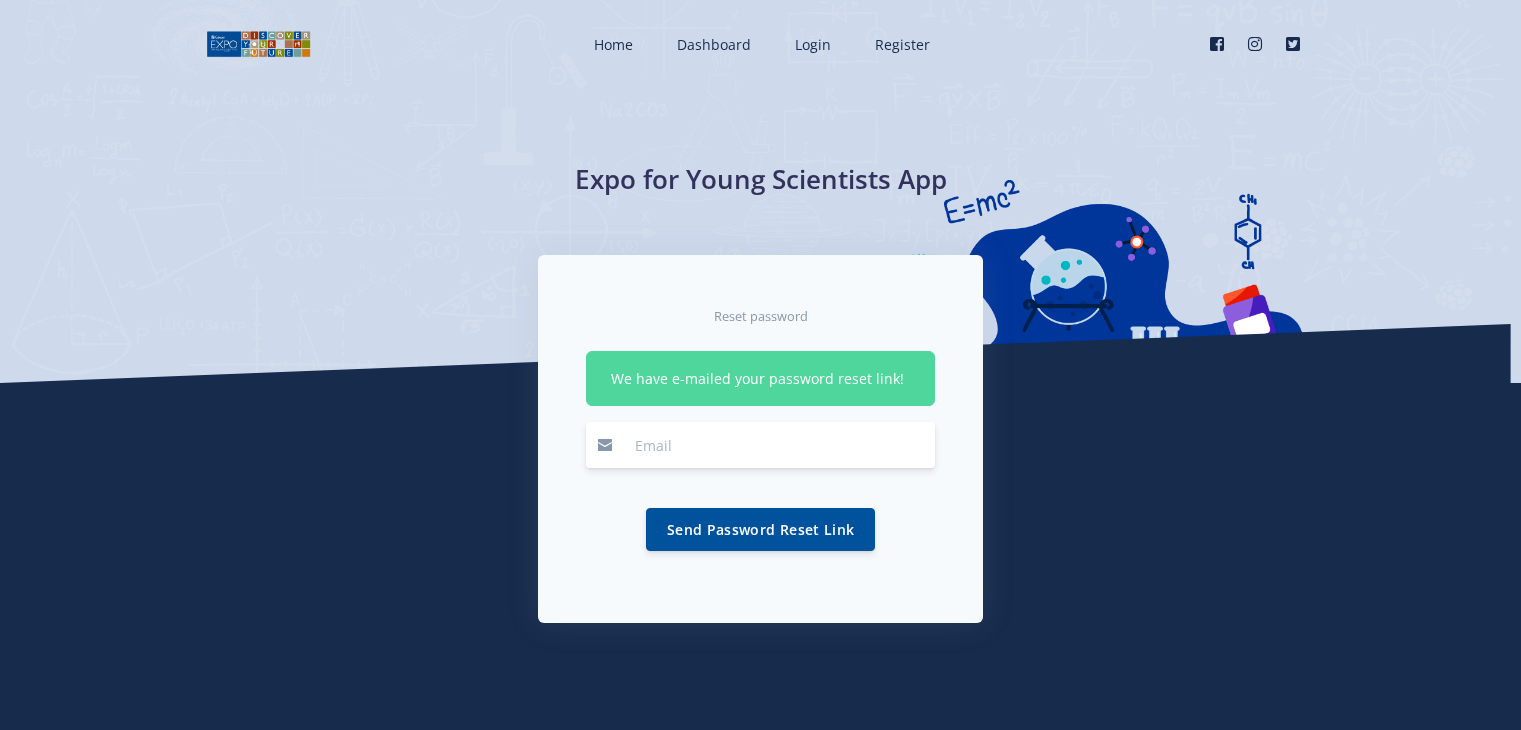 scroll, scrollTop: 0, scrollLeft: 0, axis: both 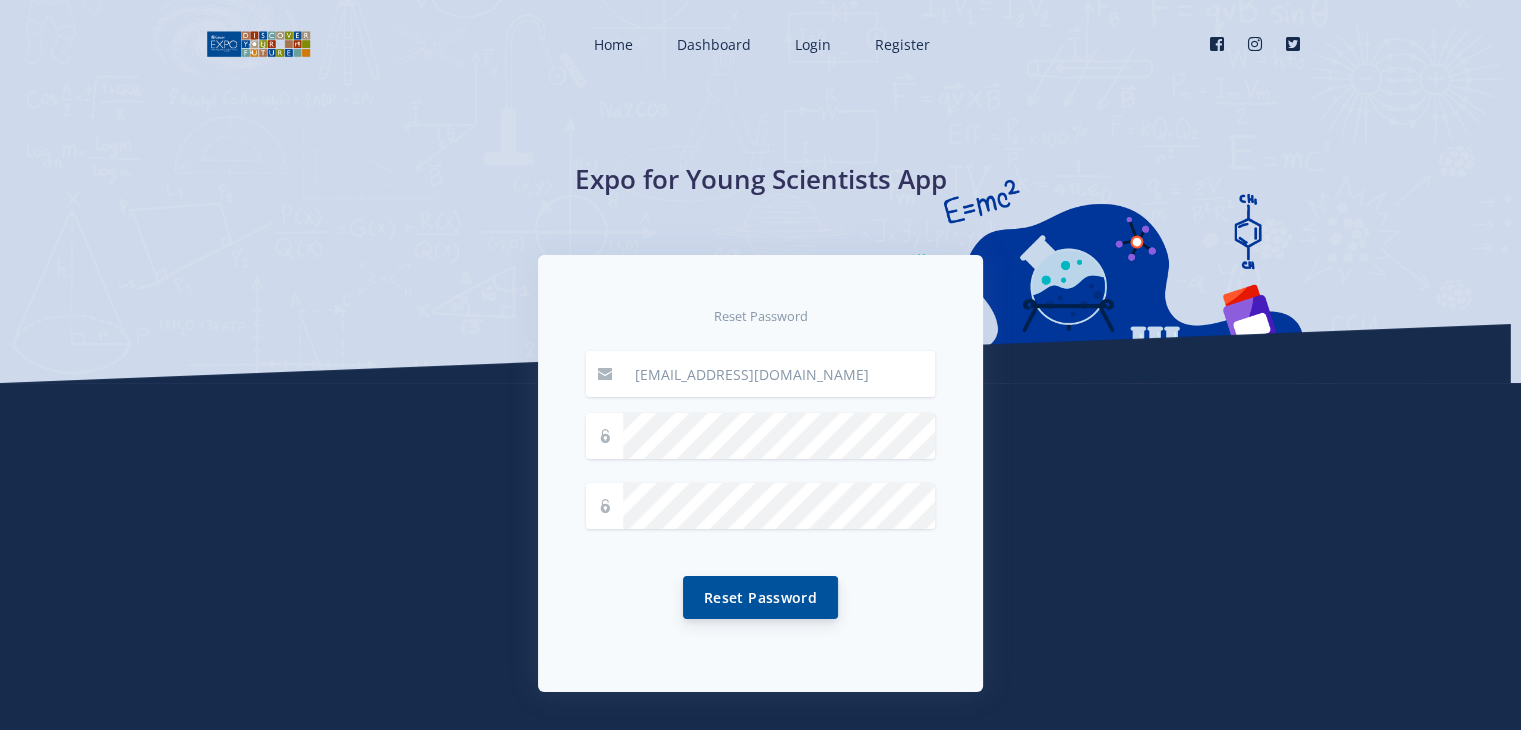 click on "Reset Password" at bounding box center [760, 597] 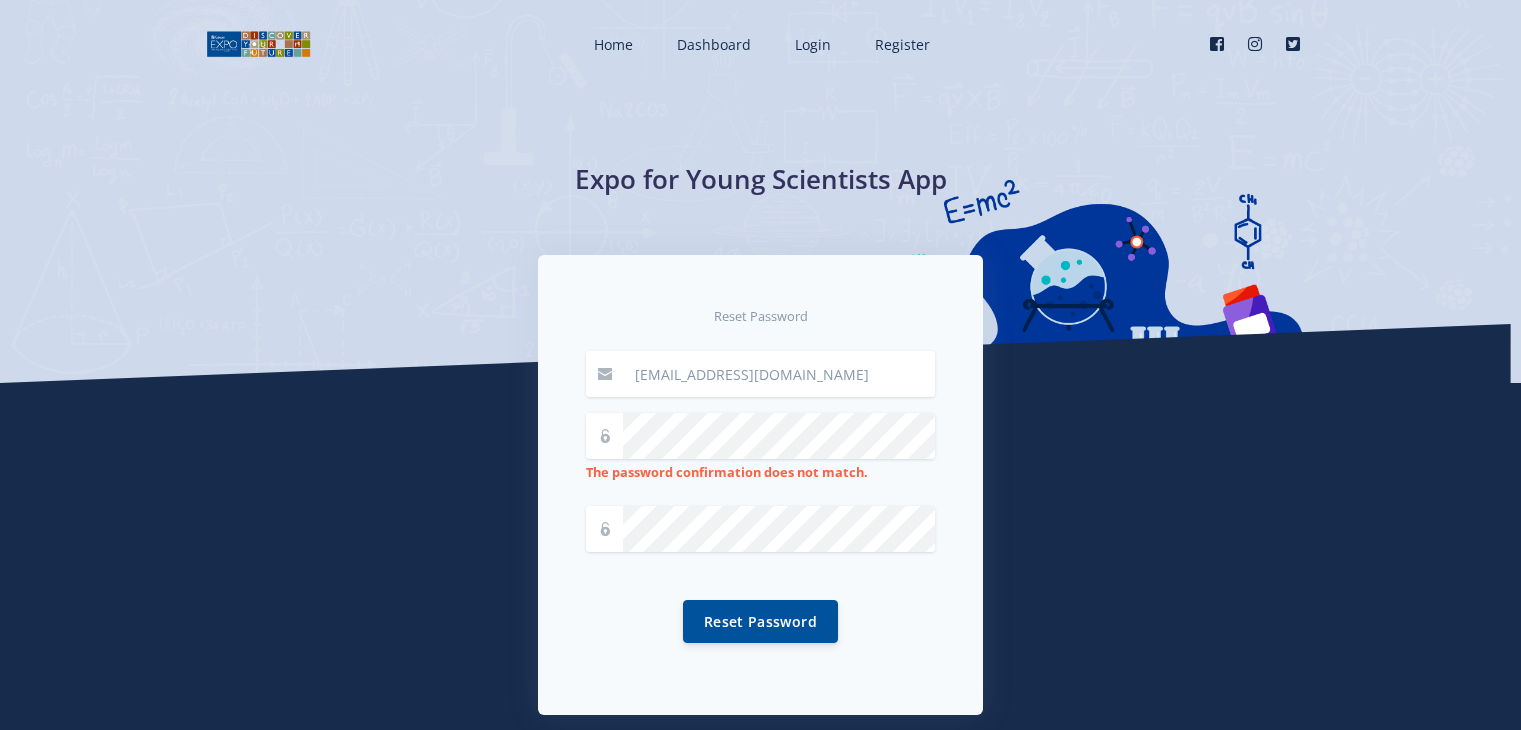 scroll, scrollTop: 0, scrollLeft: 0, axis: both 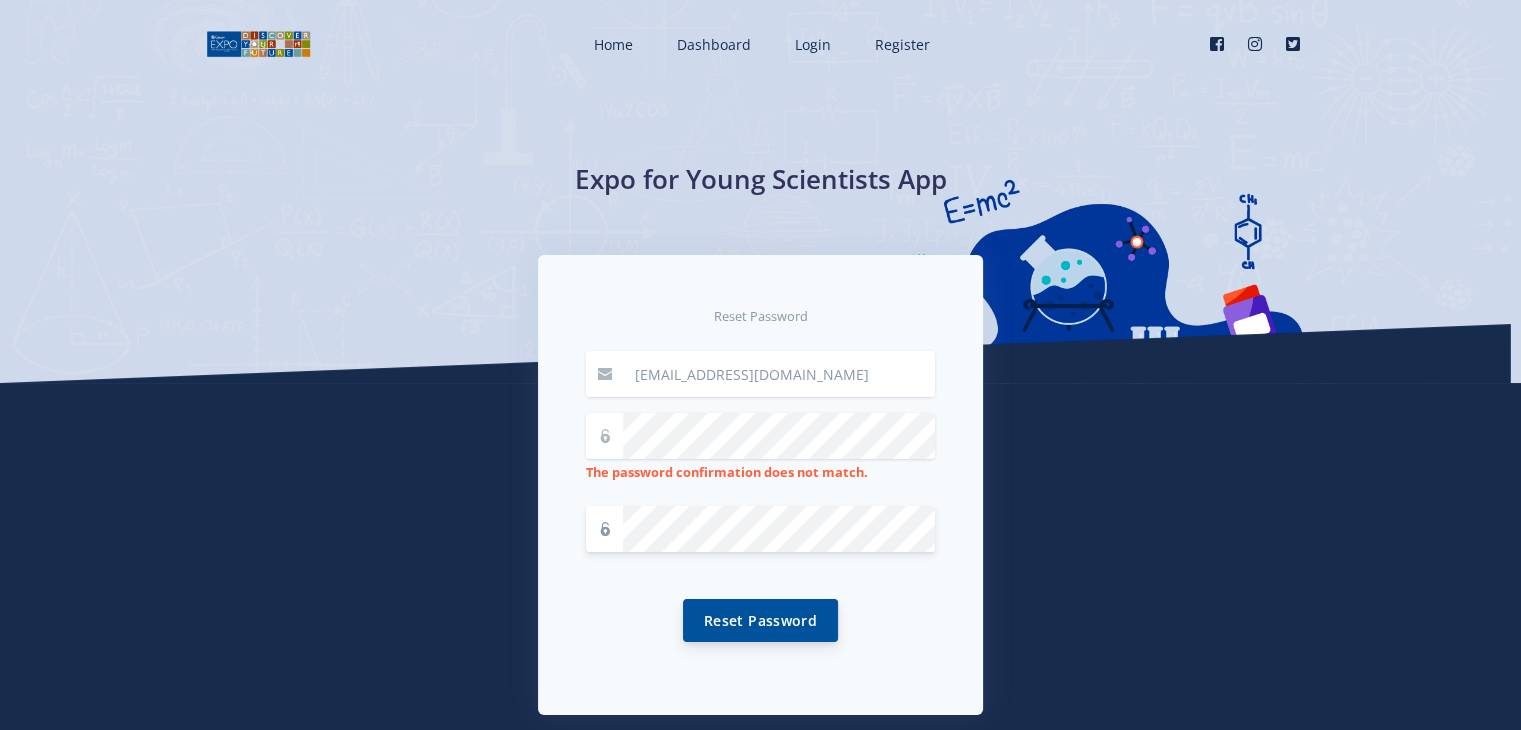 click on "Reset Password" at bounding box center (760, 620) 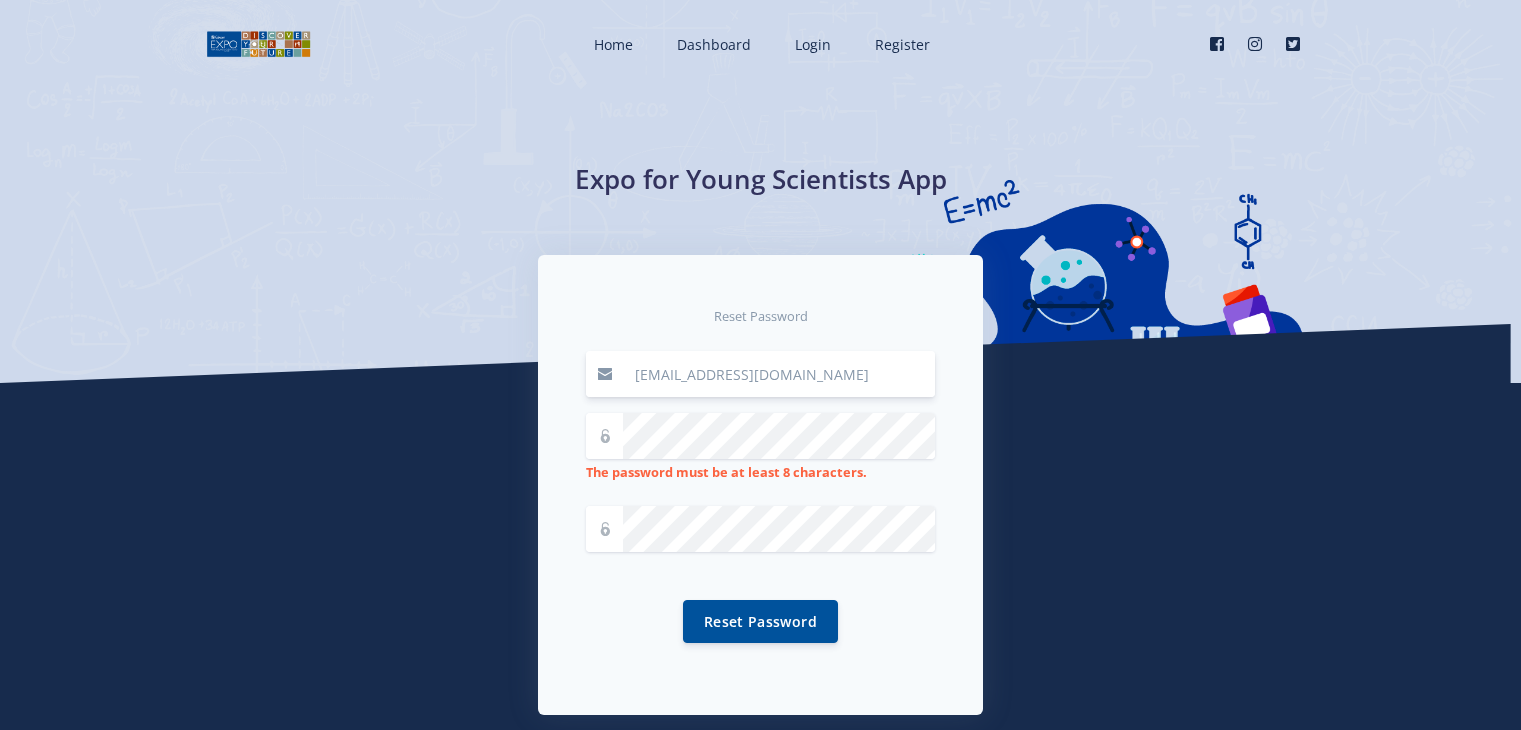 scroll, scrollTop: 0, scrollLeft: 0, axis: both 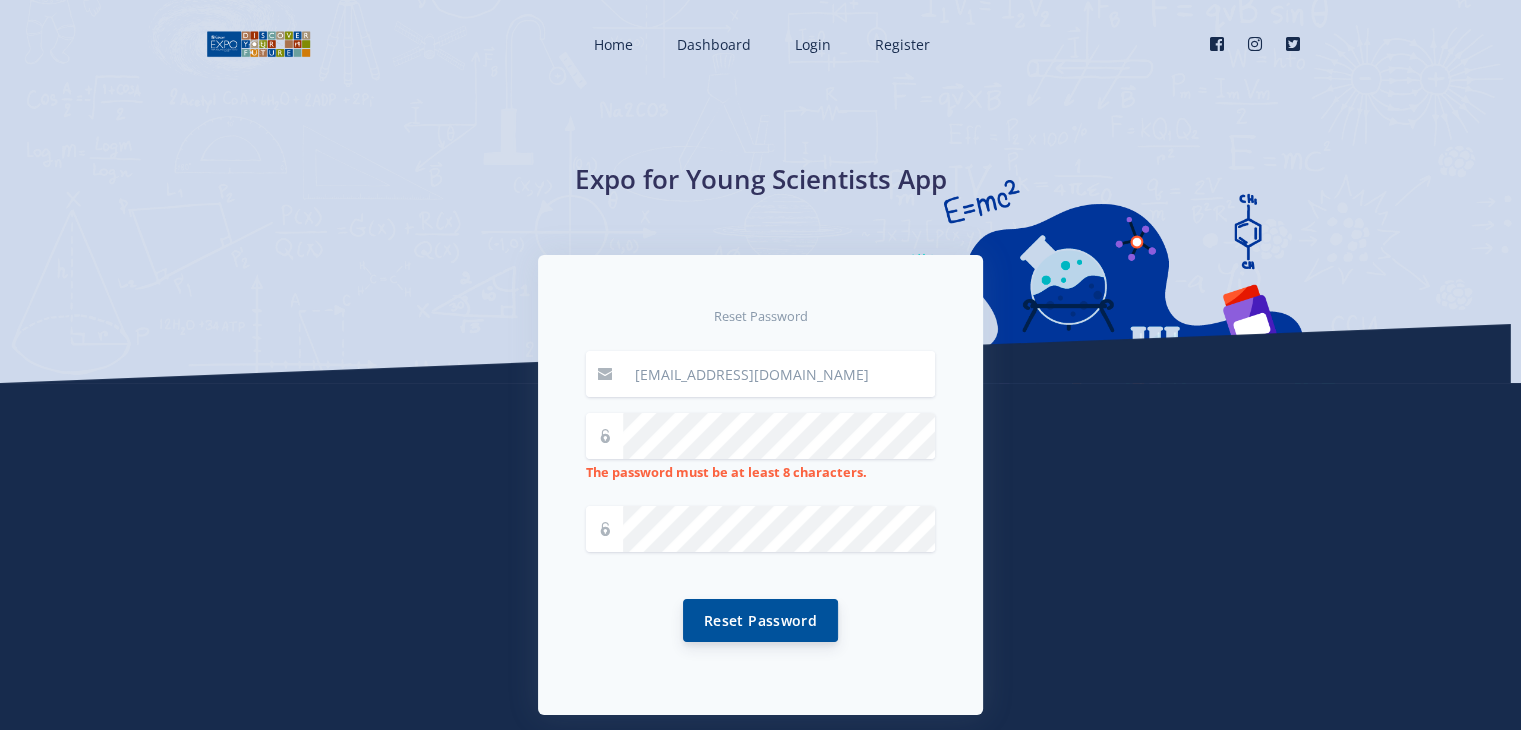 click on "Reset Password" at bounding box center [760, 620] 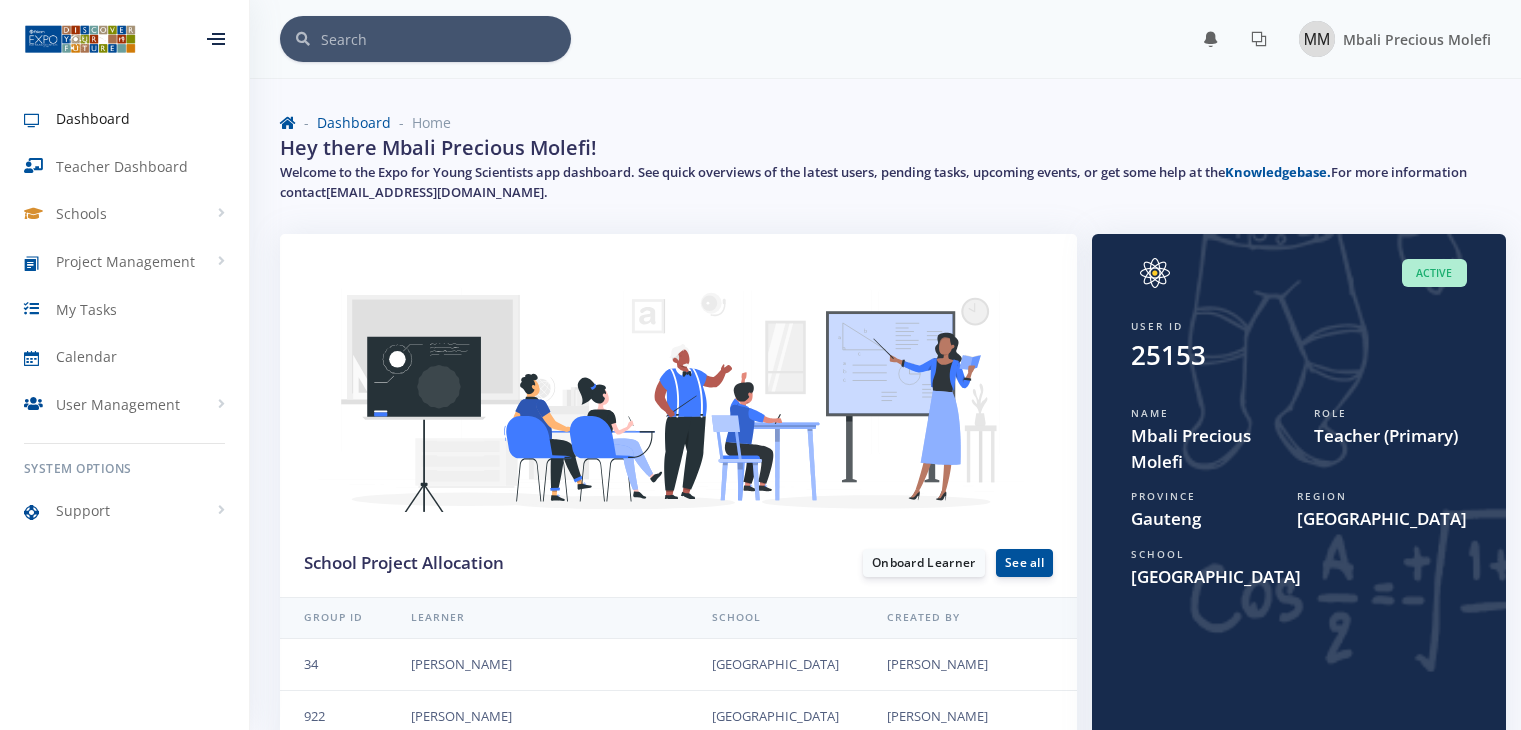 scroll, scrollTop: 0, scrollLeft: 0, axis: both 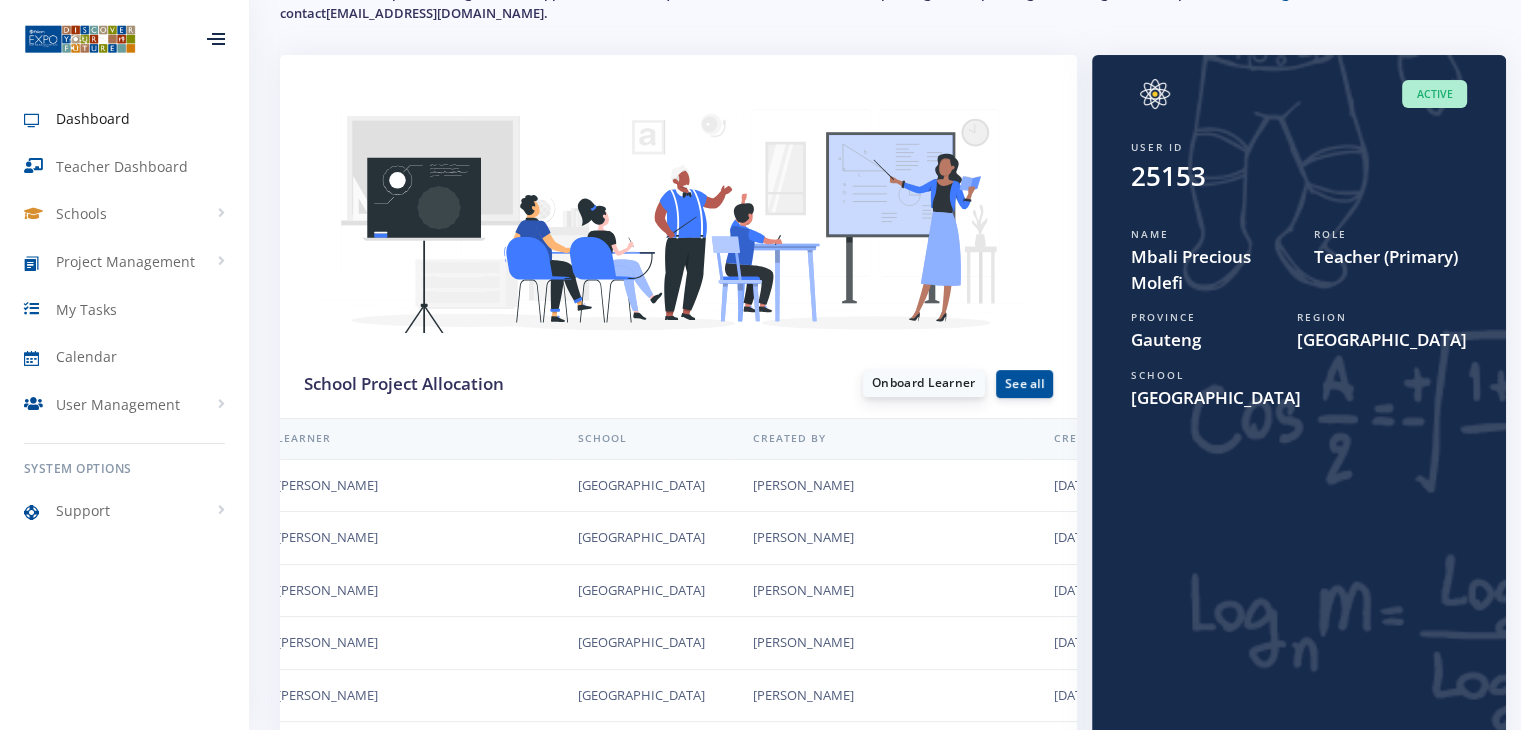 click on "Onboard
Learner" at bounding box center (924, 383) 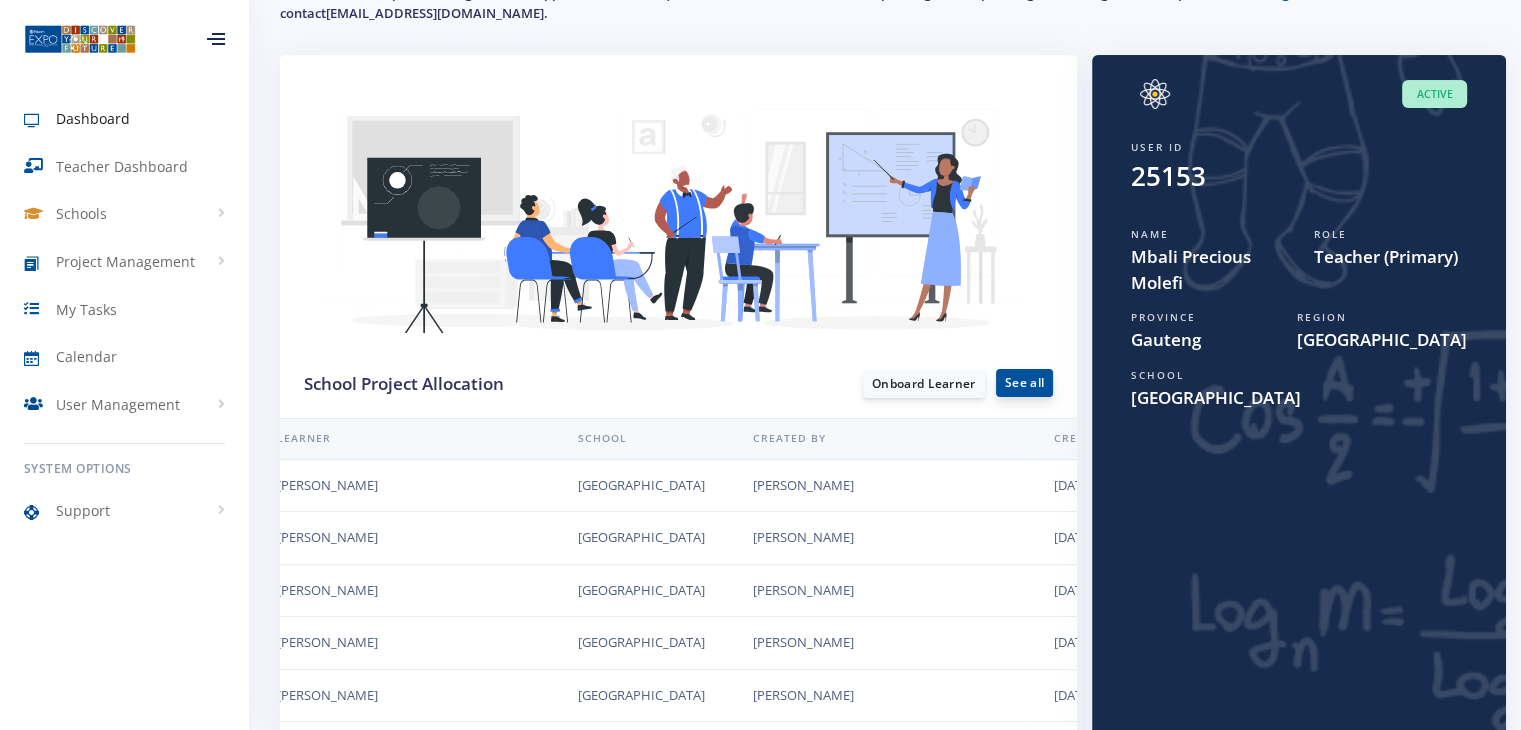click on "See all" at bounding box center [1024, 383] 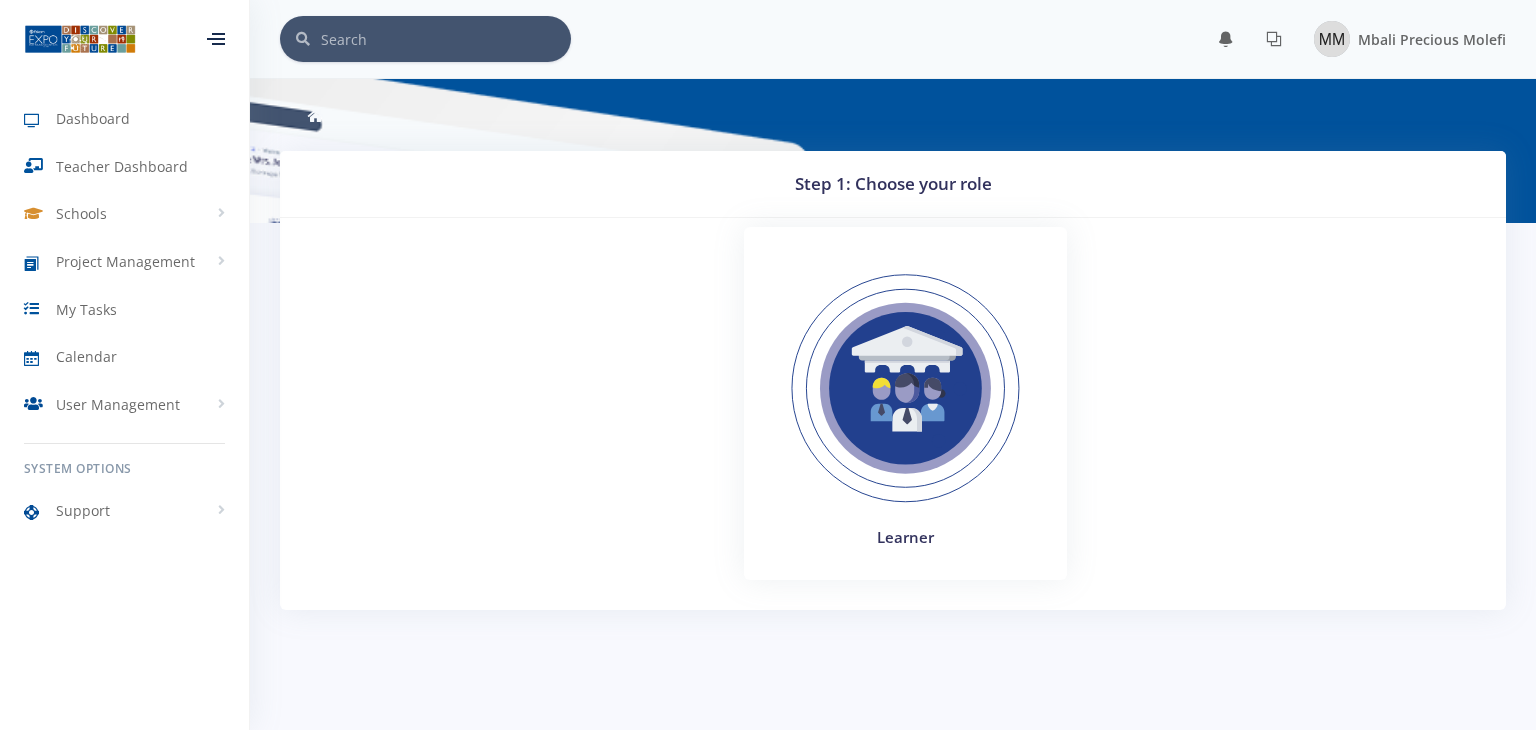scroll, scrollTop: 0, scrollLeft: 0, axis: both 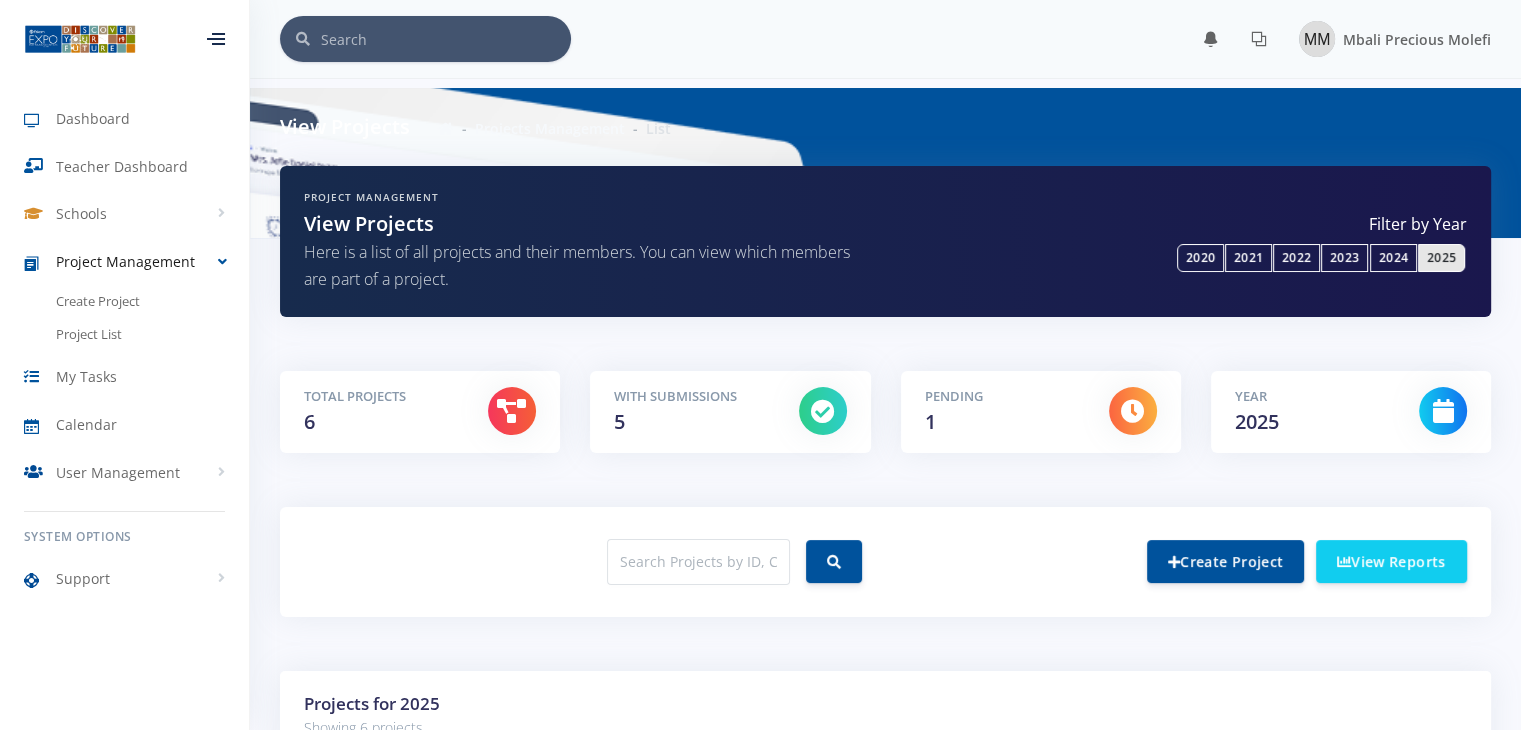 click on "With Submissions
5" at bounding box center (691, 412) 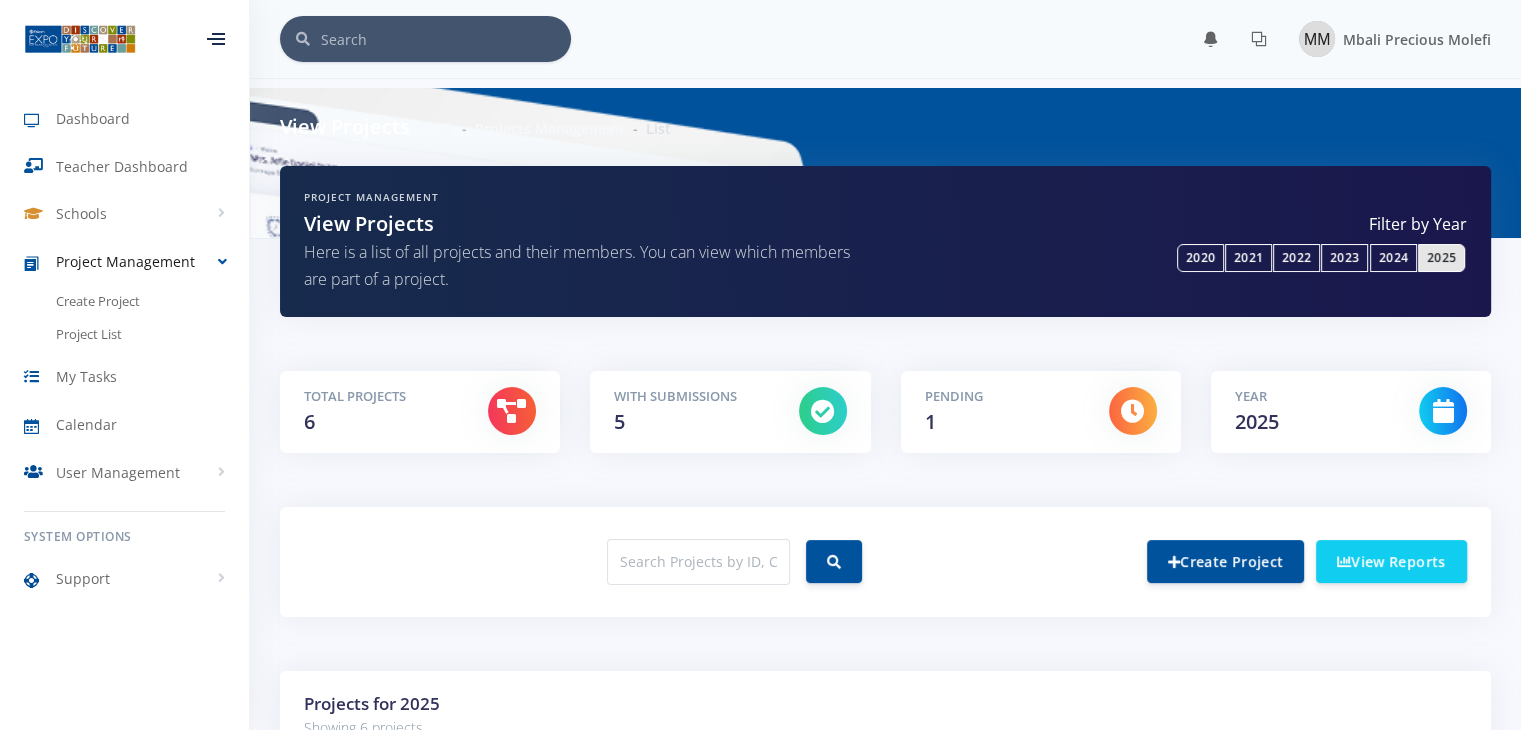click on "With Submissions" at bounding box center (691, 397) 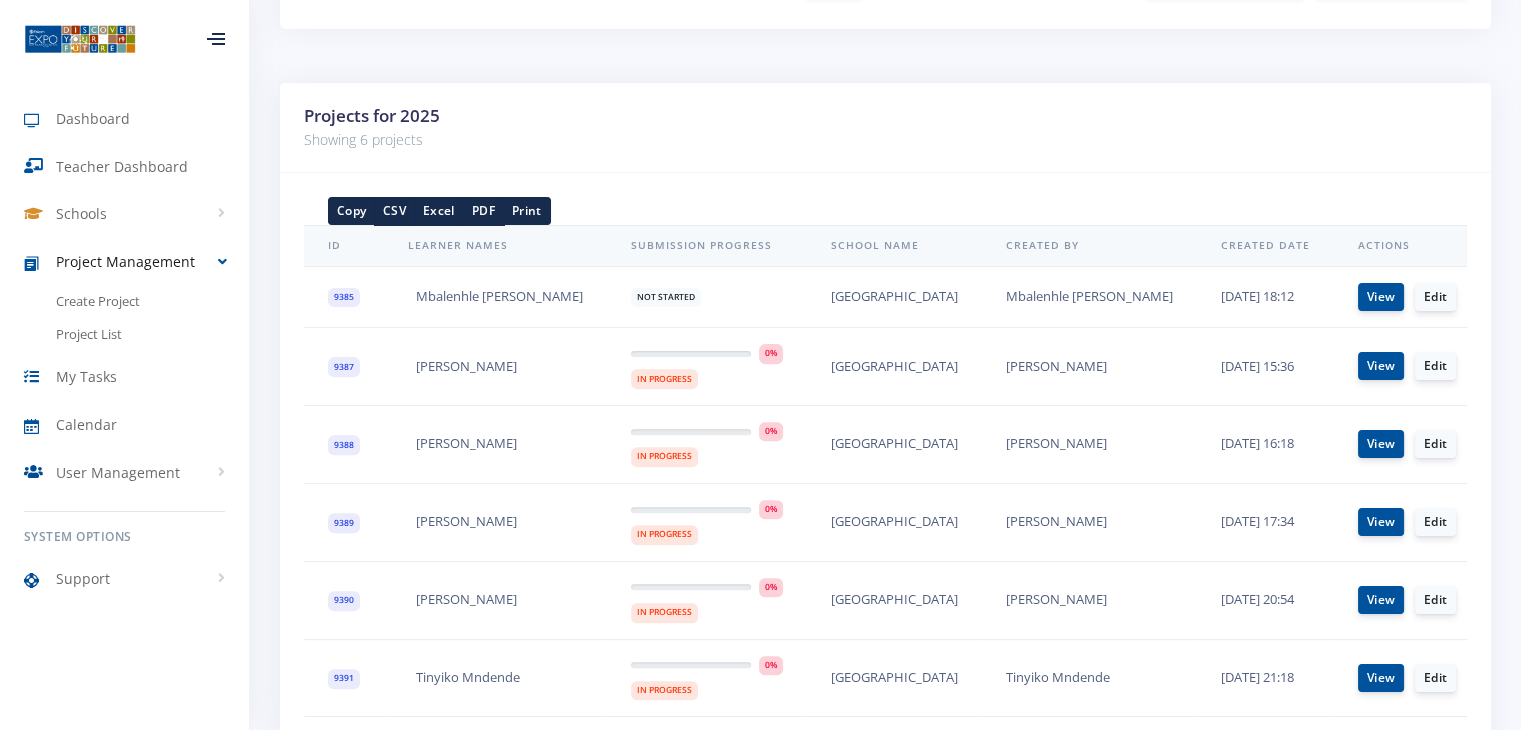 scroll, scrollTop: 601, scrollLeft: 0, axis: vertical 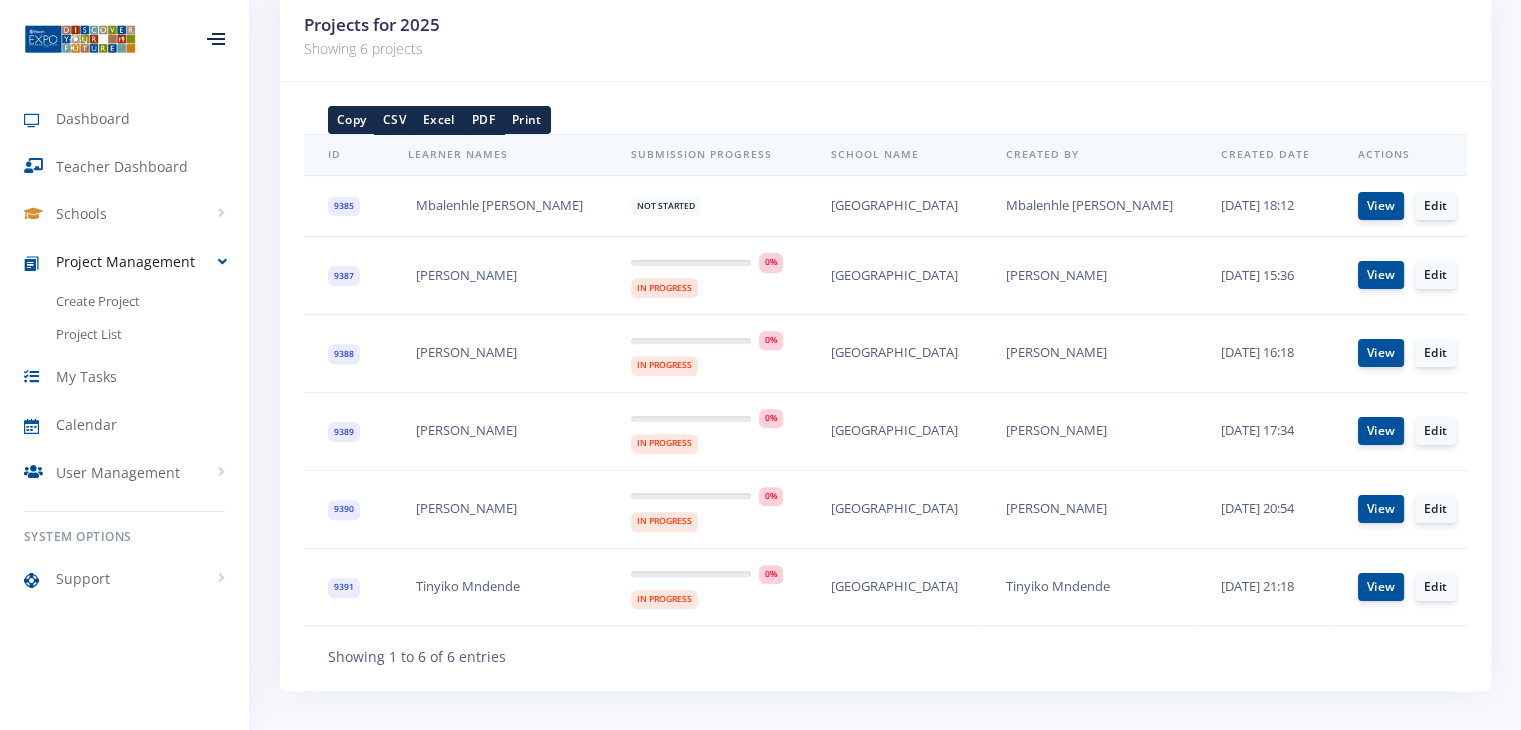 click on "Projects for 2025
Showing 6 projects
Copy   CSV   Excel   PDF   Print
ID Learner Names Submission Progress School Name Created By Created Date Actions
0%" at bounding box center (885, 357) 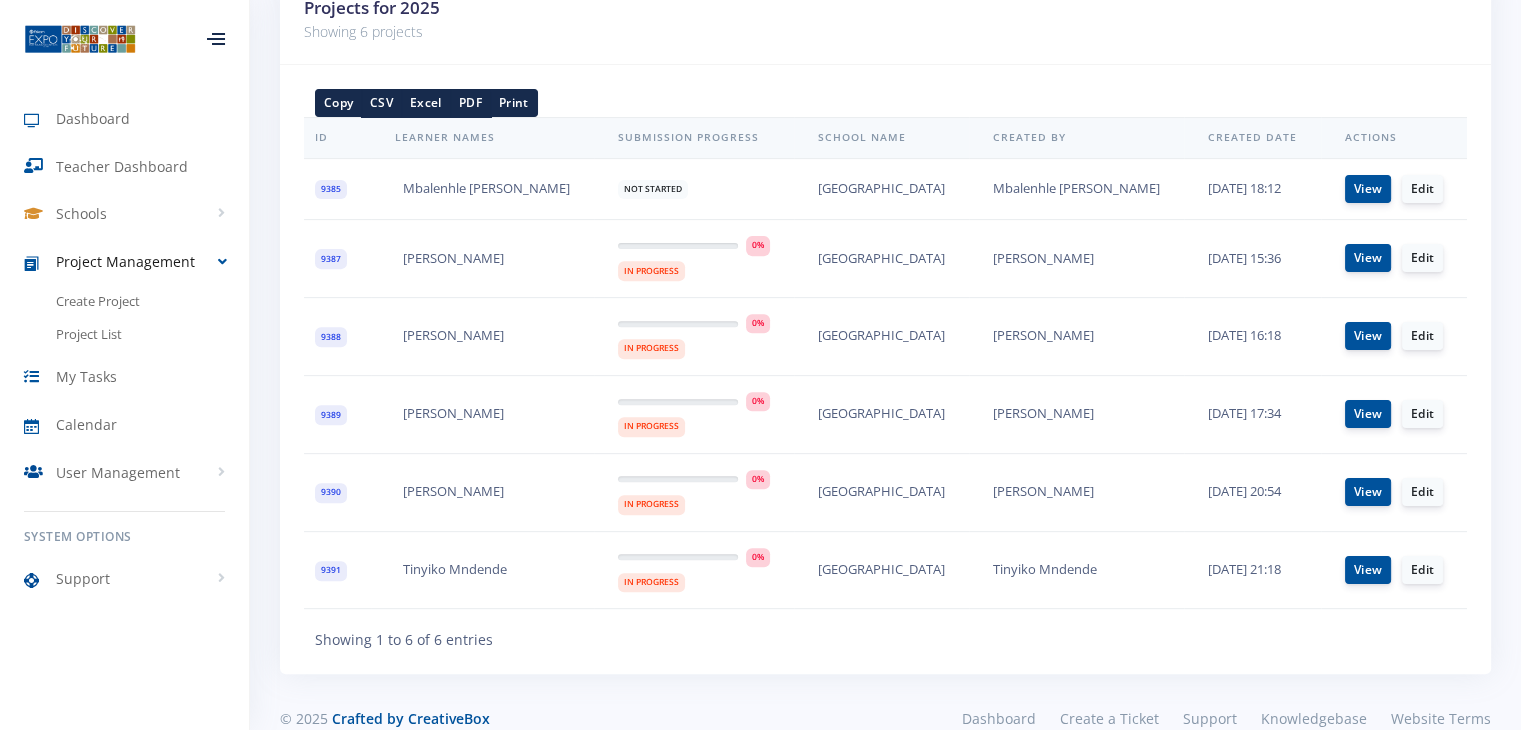 scroll, scrollTop: 689, scrollLeft: 0, axis: vertical 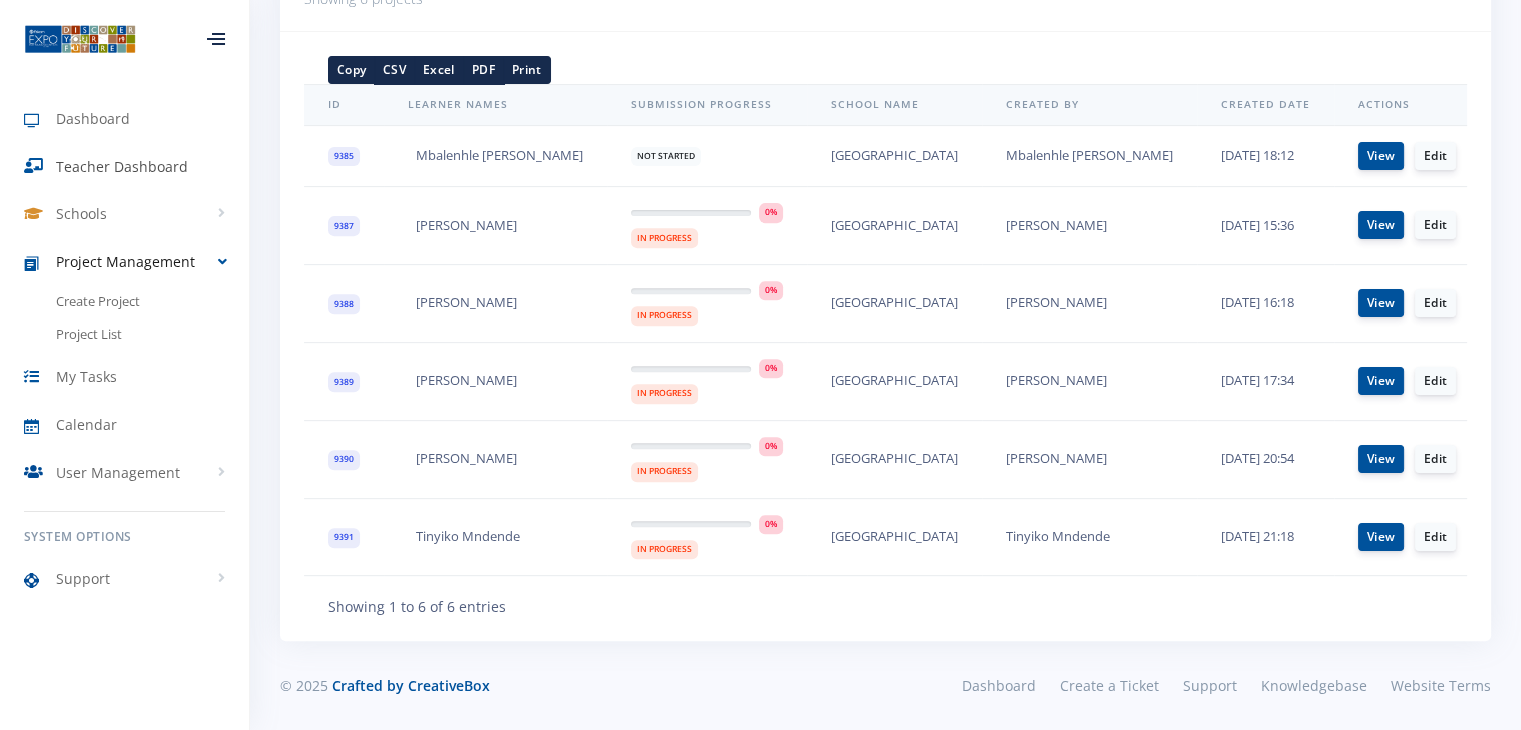 click on "Teacher Dashboard" at bounding box center [122, 166] 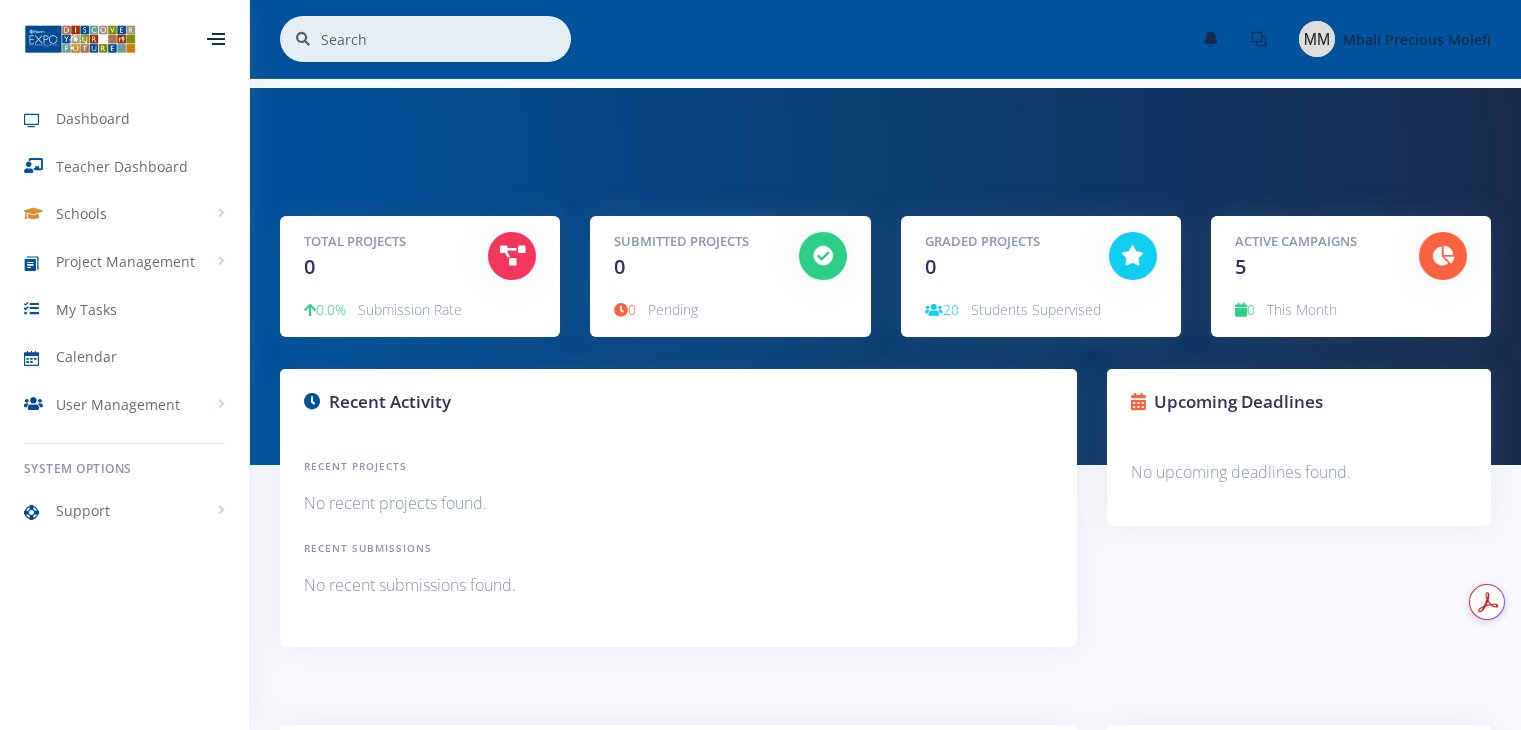 scroll, scrollTop: 0, scrollLeft: 0, axis: both 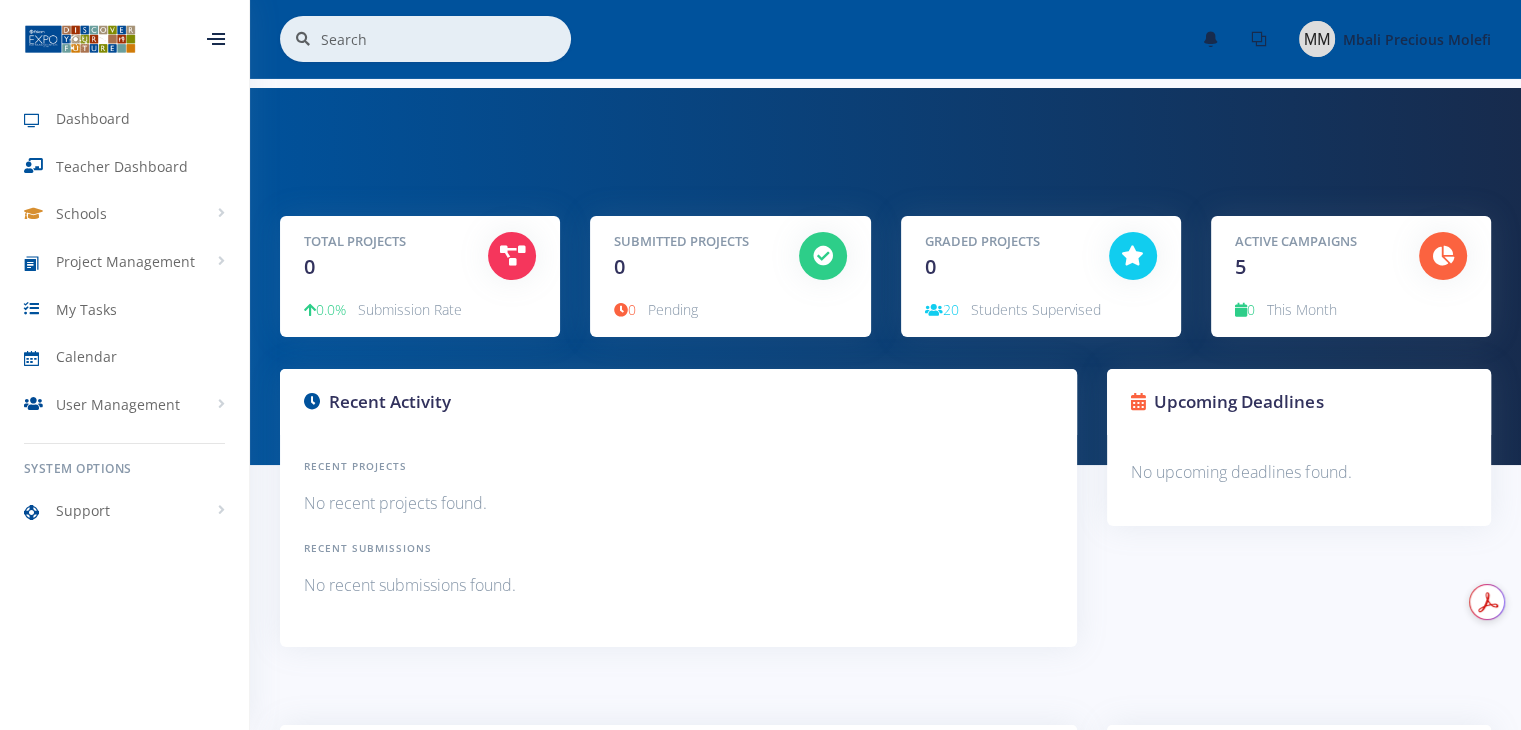 click on "20" at bounding box center [942, 309] 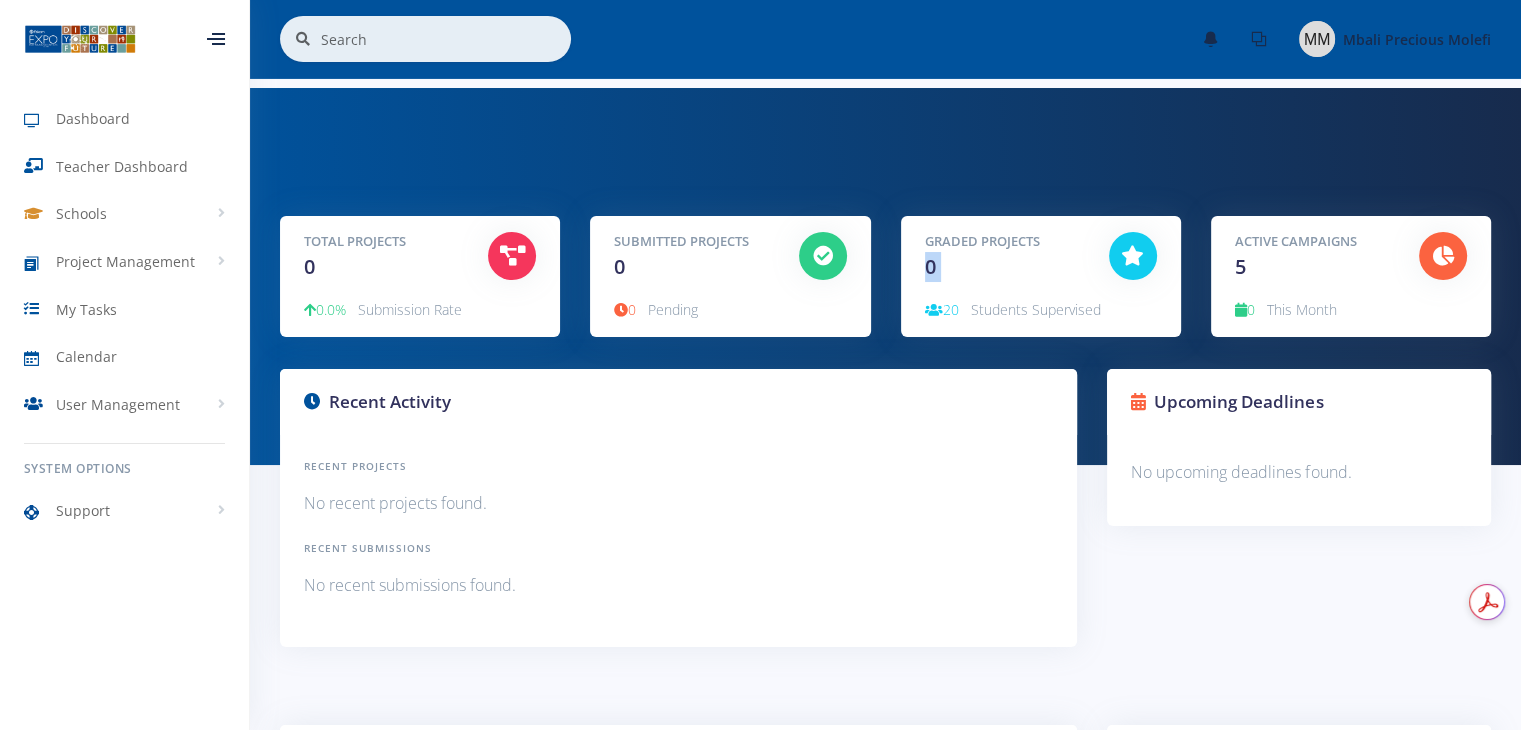 click on "Graded Projects
0" at bounding box center [1002, 257] 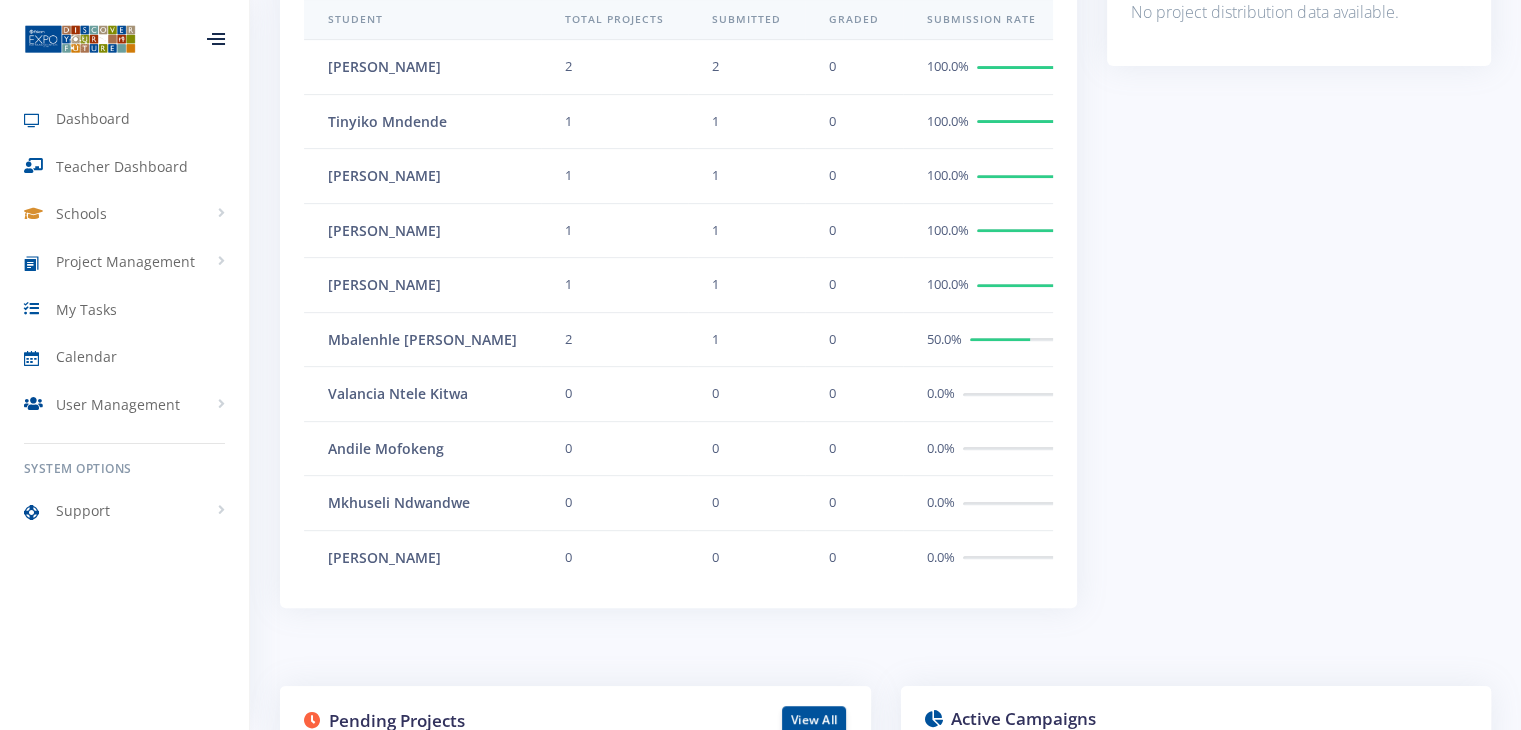 scroll, scrollTop: 848, scrollLeft: 0, axis: vertical 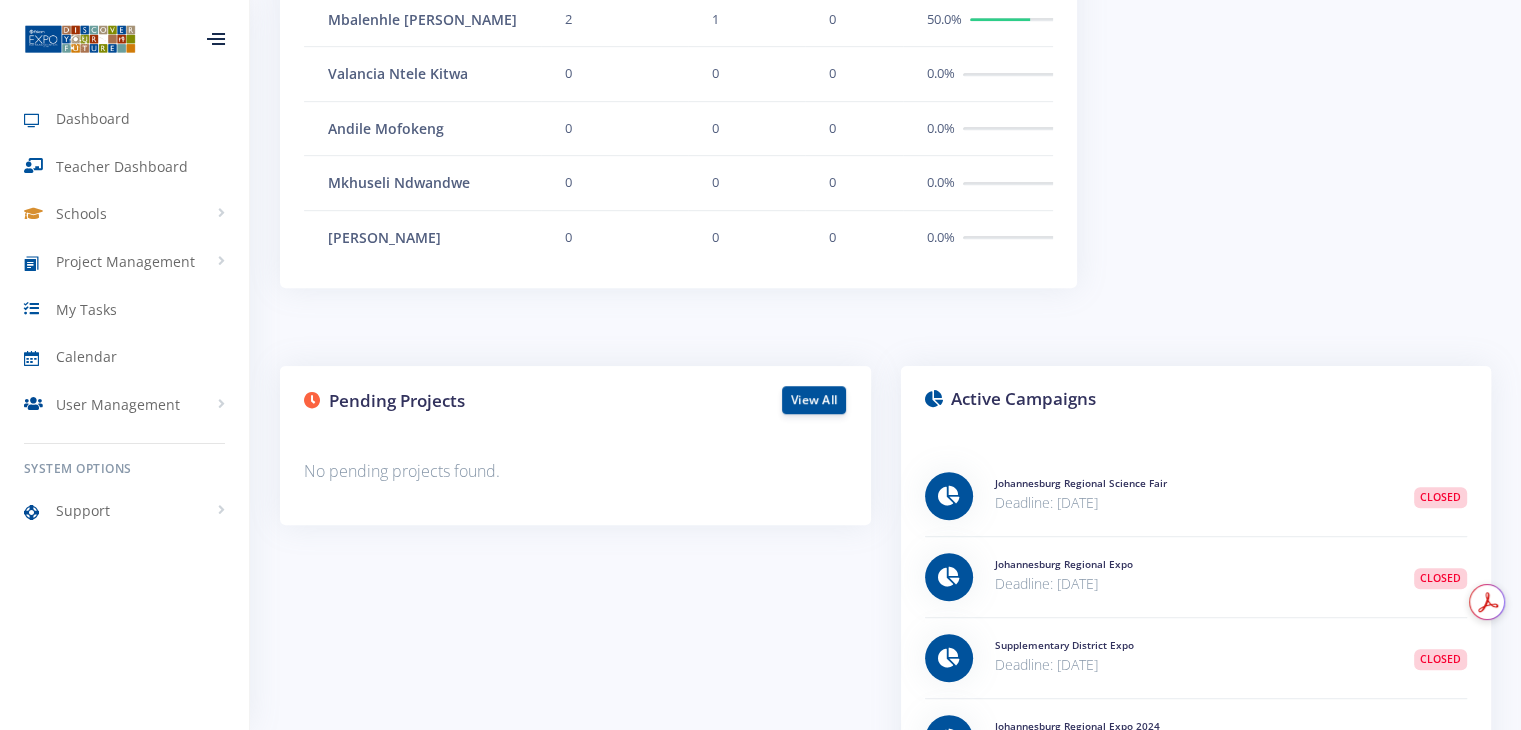 click on "Student
Total Projects
Submitted
Graded
Submission Rate
Average Grade
Edwin Muchibwa
2 2 0 1 1" at bounding box center (678, -28) 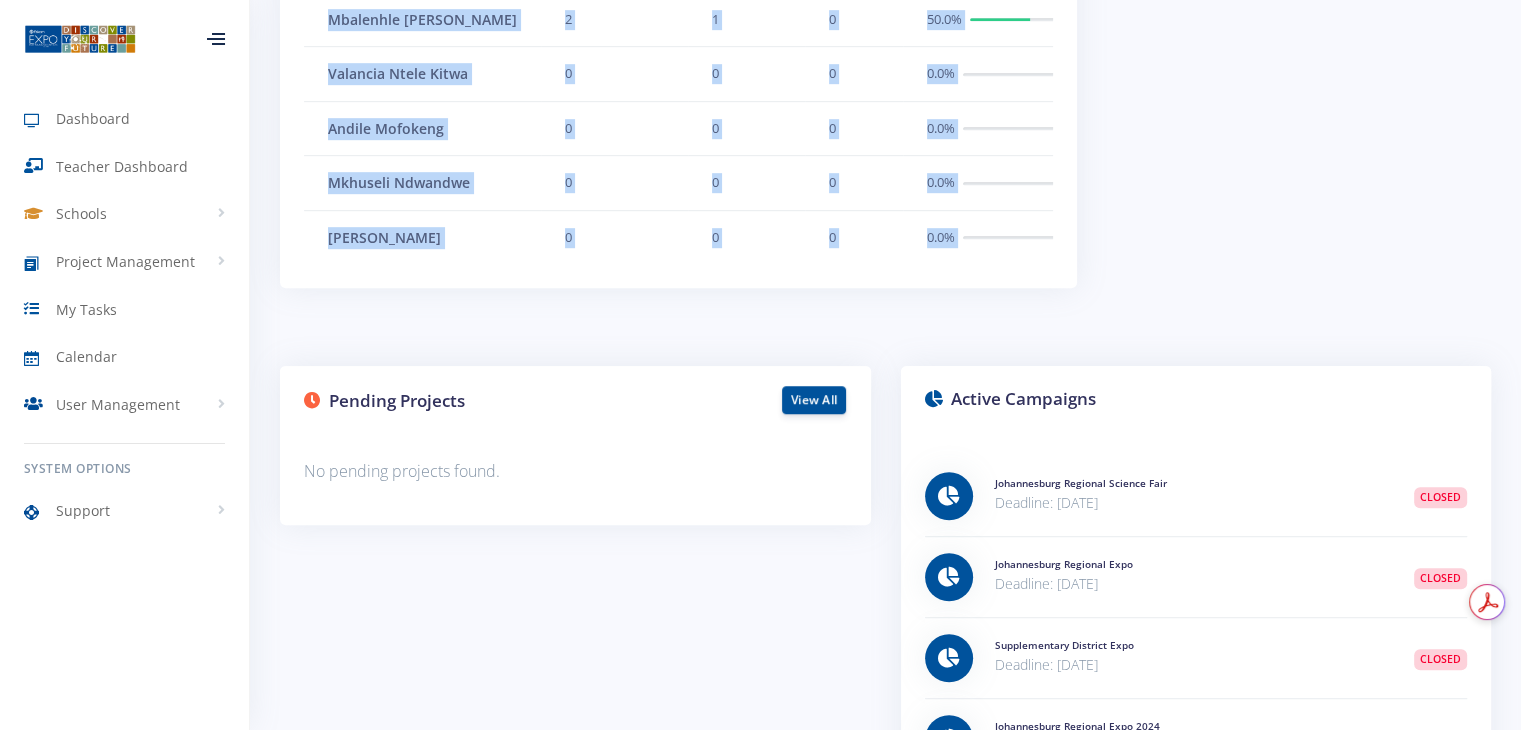 click on "Student
Total Projects
Submitted
Graded
Submission Rate
Average Grade
Edwin Muchibwa
2 2 0 1 1" at bounding box center (678, -28) 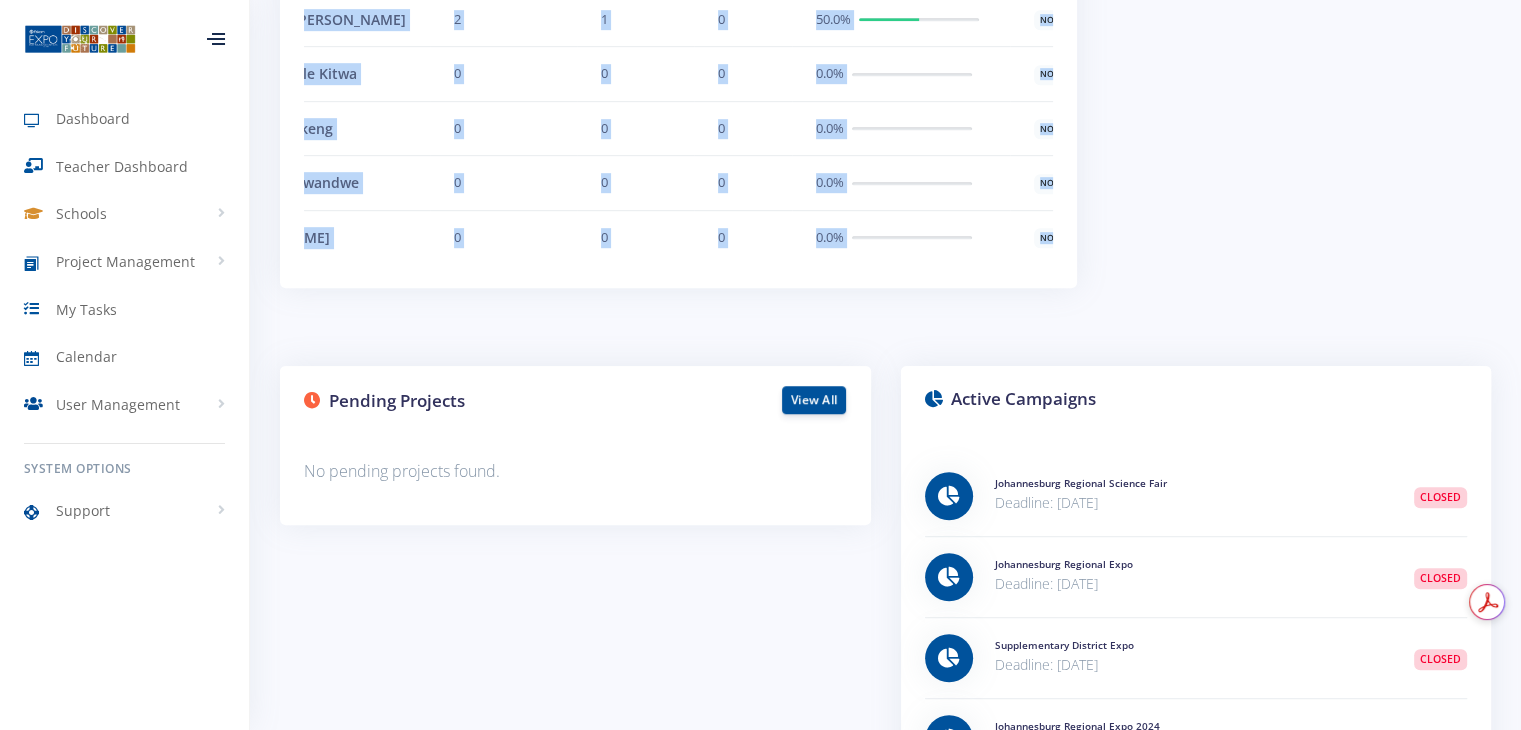 scroll, scrollTop: 0, scrollLeft: 120, axis: horizontal 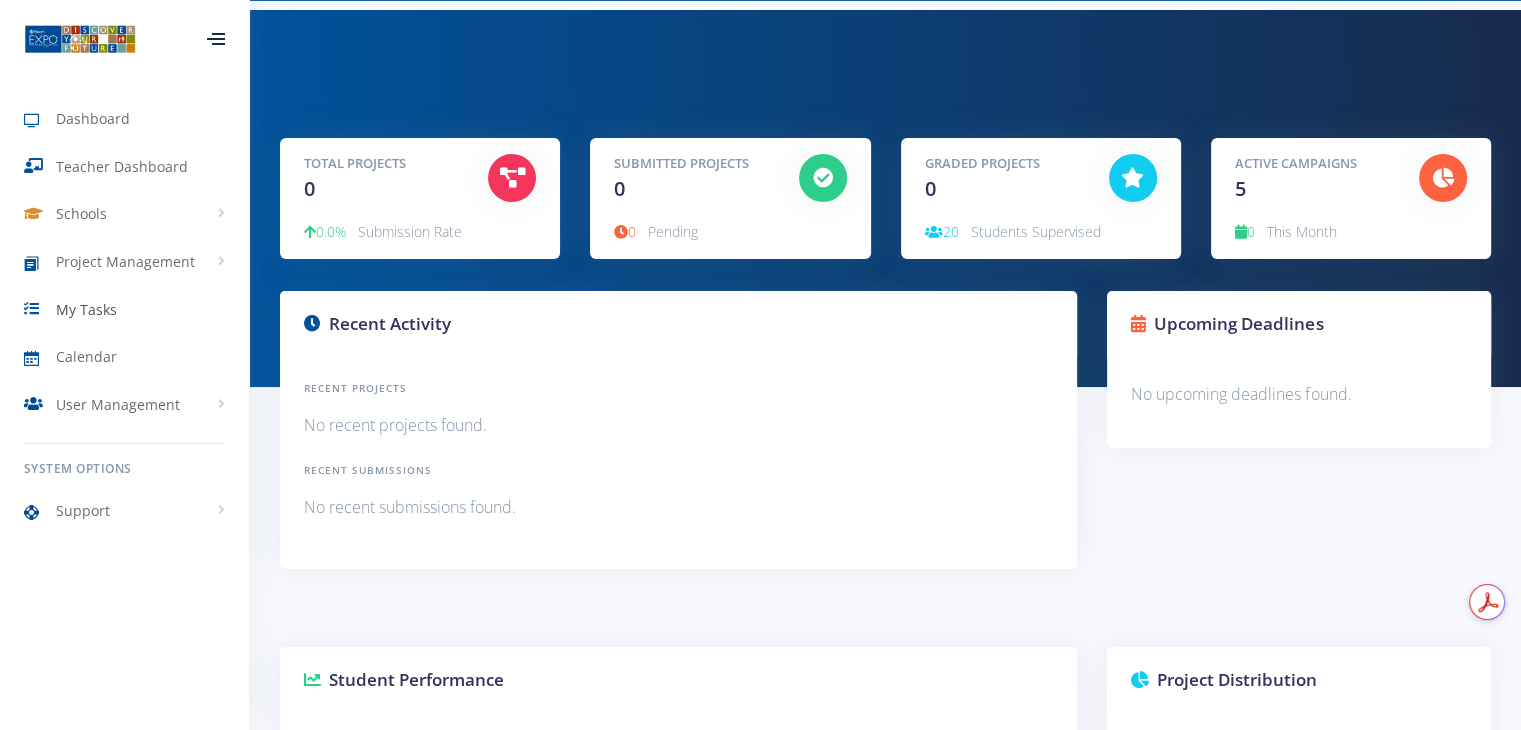 click on "My Tasks" at bounding box center (86, 309) 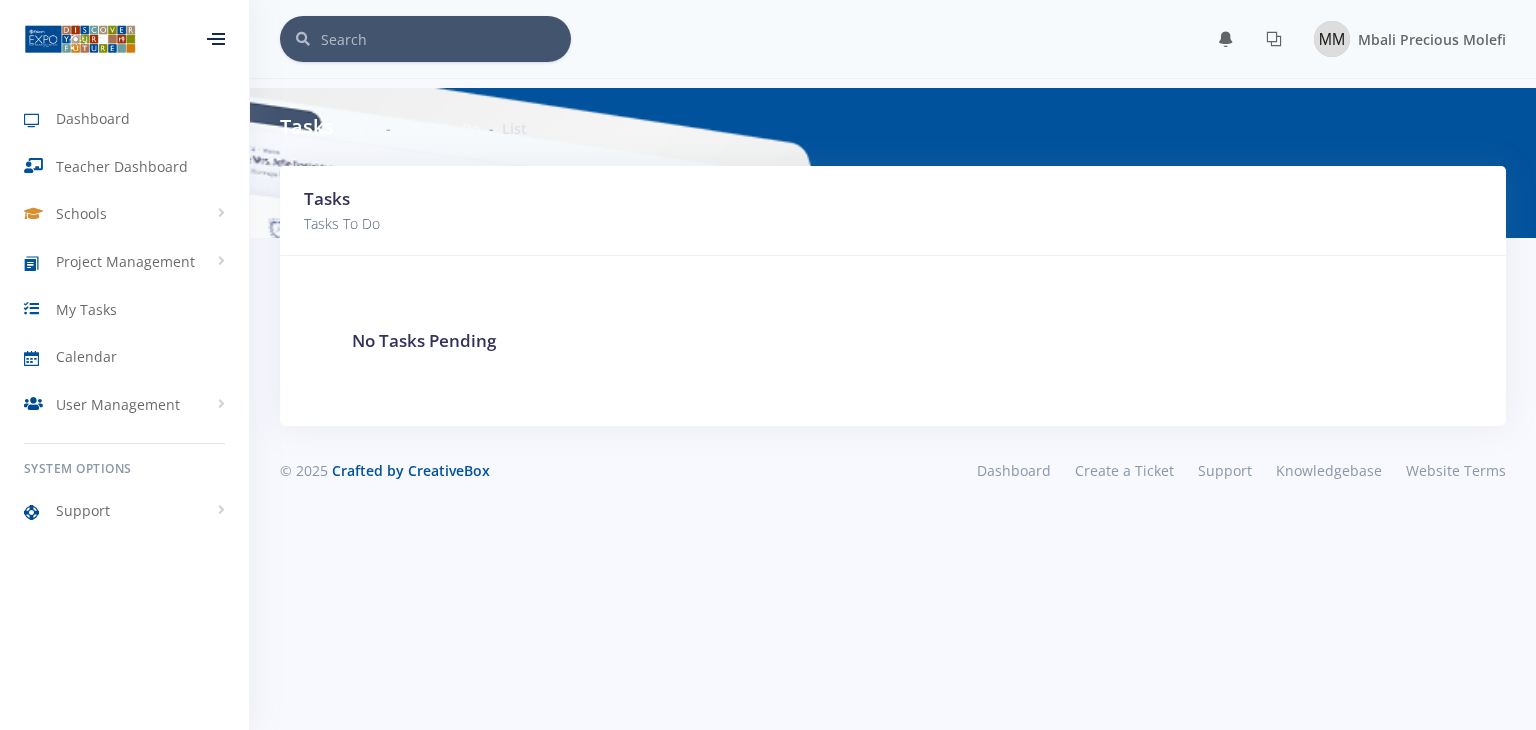 scroll, scrollTop: 0, scrollLeft: 0, axis: both 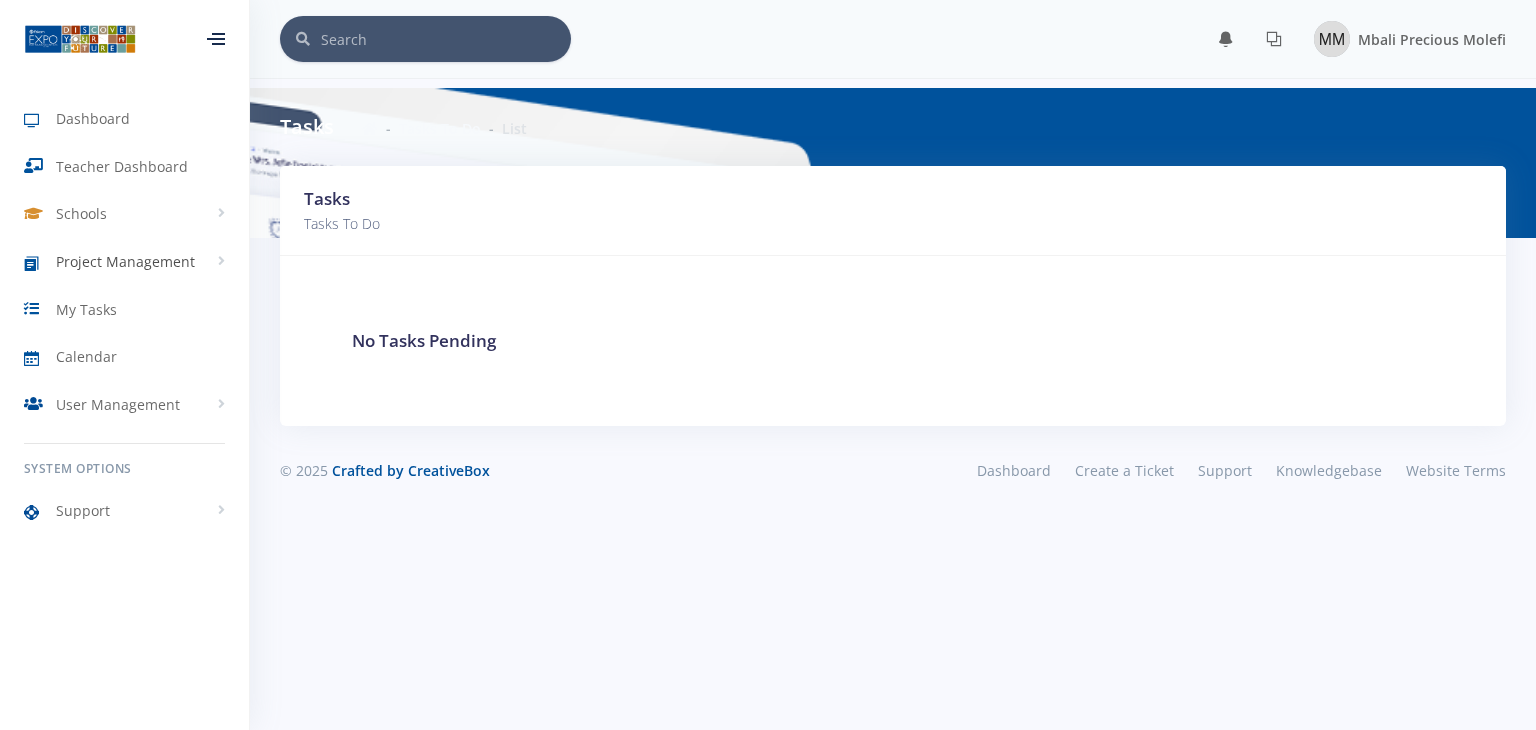 click on "Project Management" at bounding box center [125, 261] 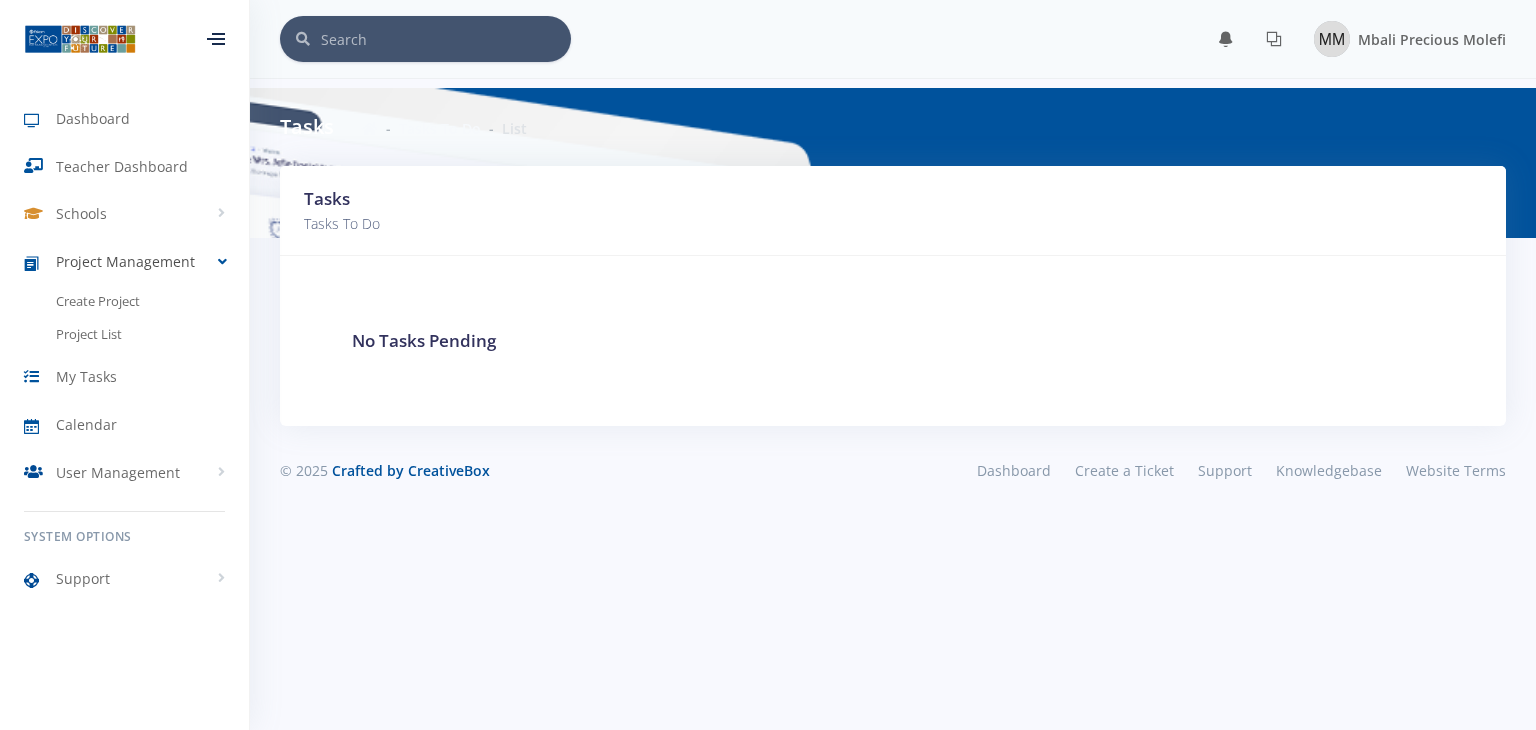 click on "Project Management" at bounding box center [125, 261] 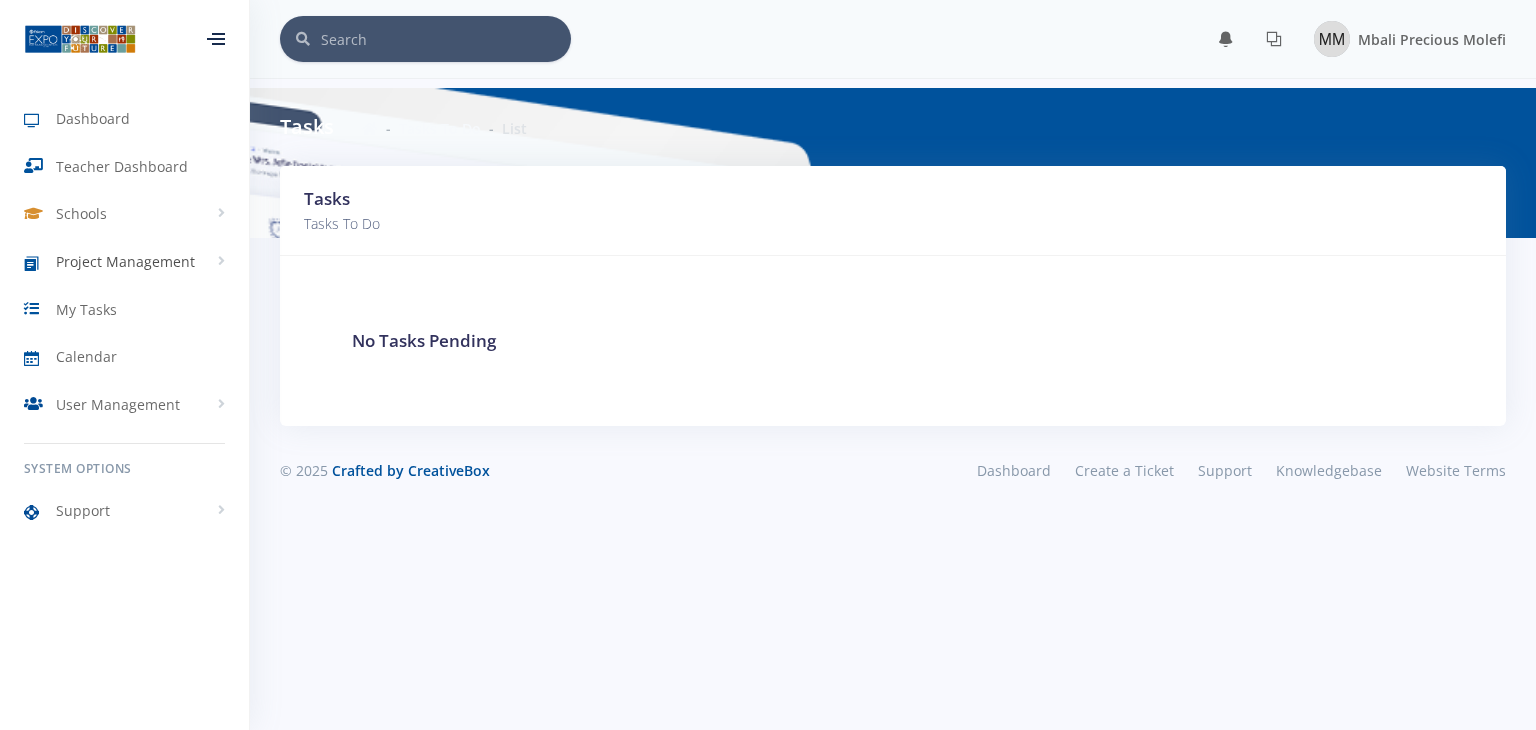 click on "Project Management" at bounding box center (124, 262) 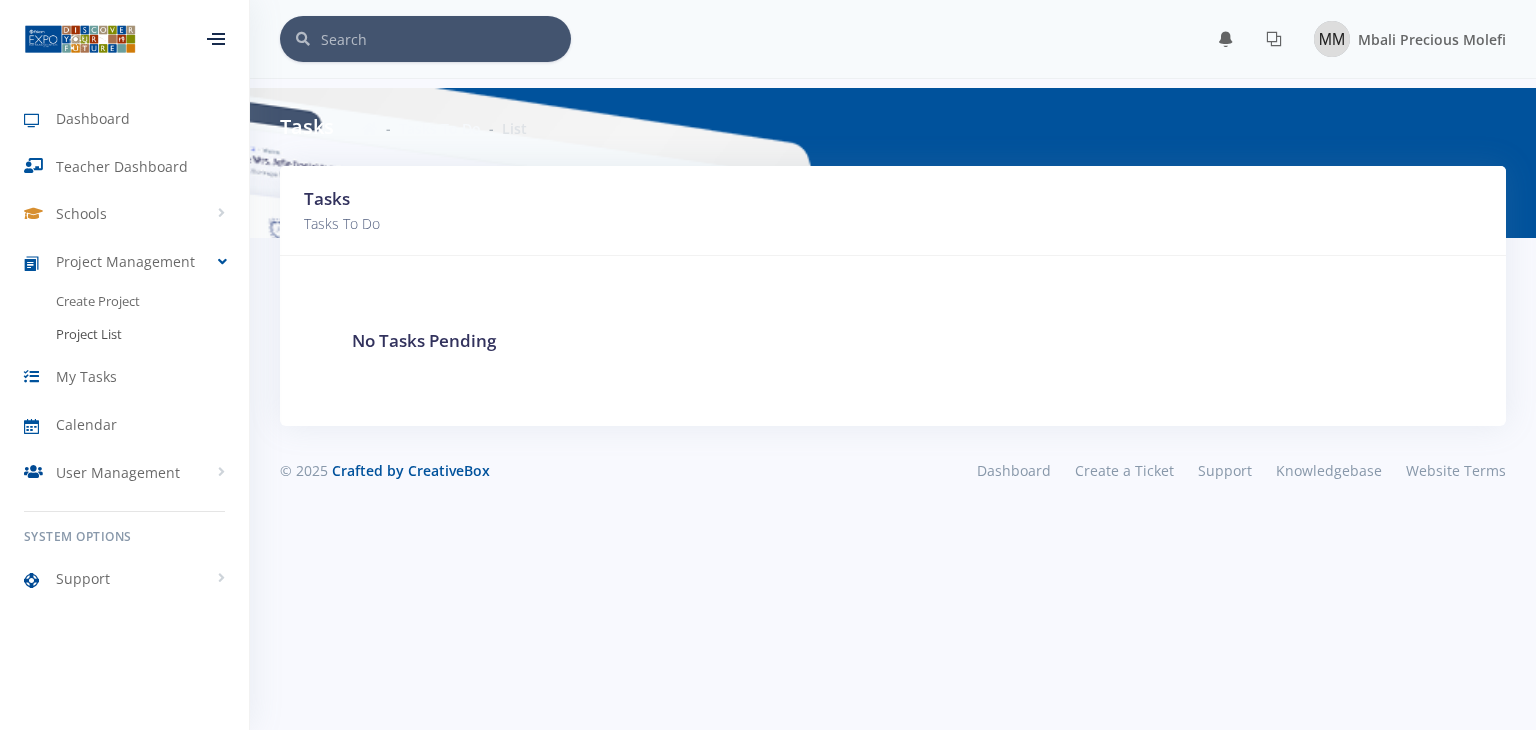 click on "Project List" at bounding box center (89, 335) 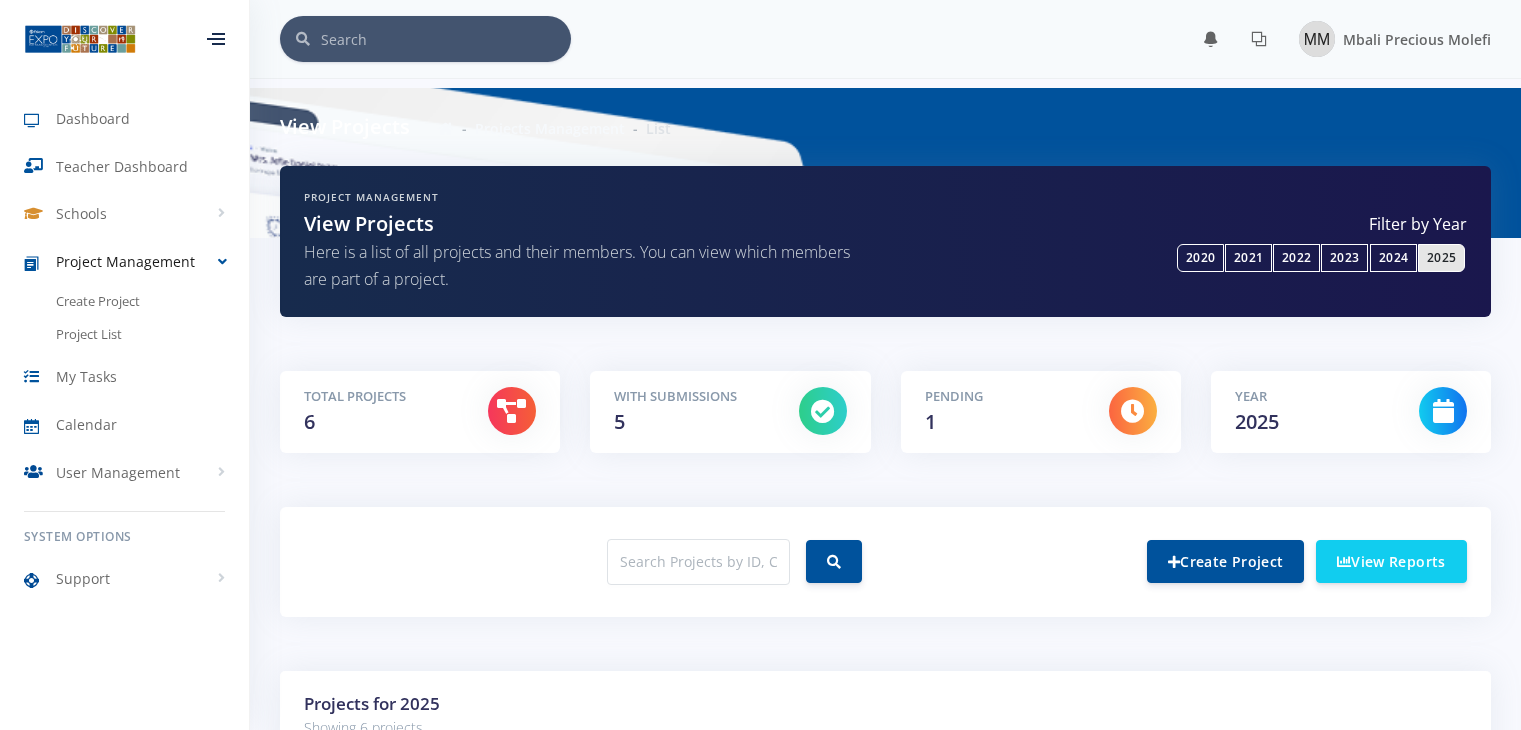 scroll, scrollTop: 0, scrollLeft: 0, axis: both 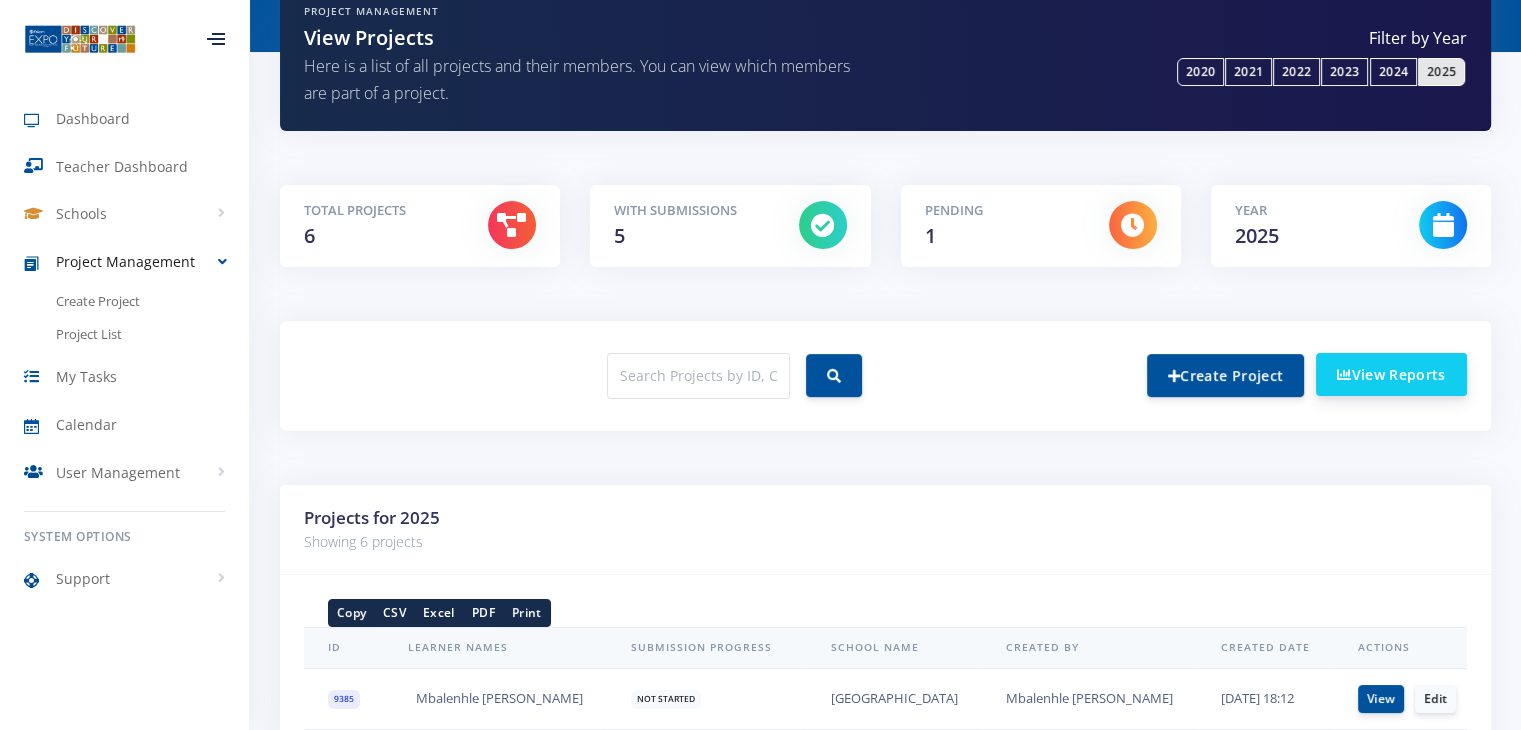 click on "View Reports" at bounding box center (1391, 374) 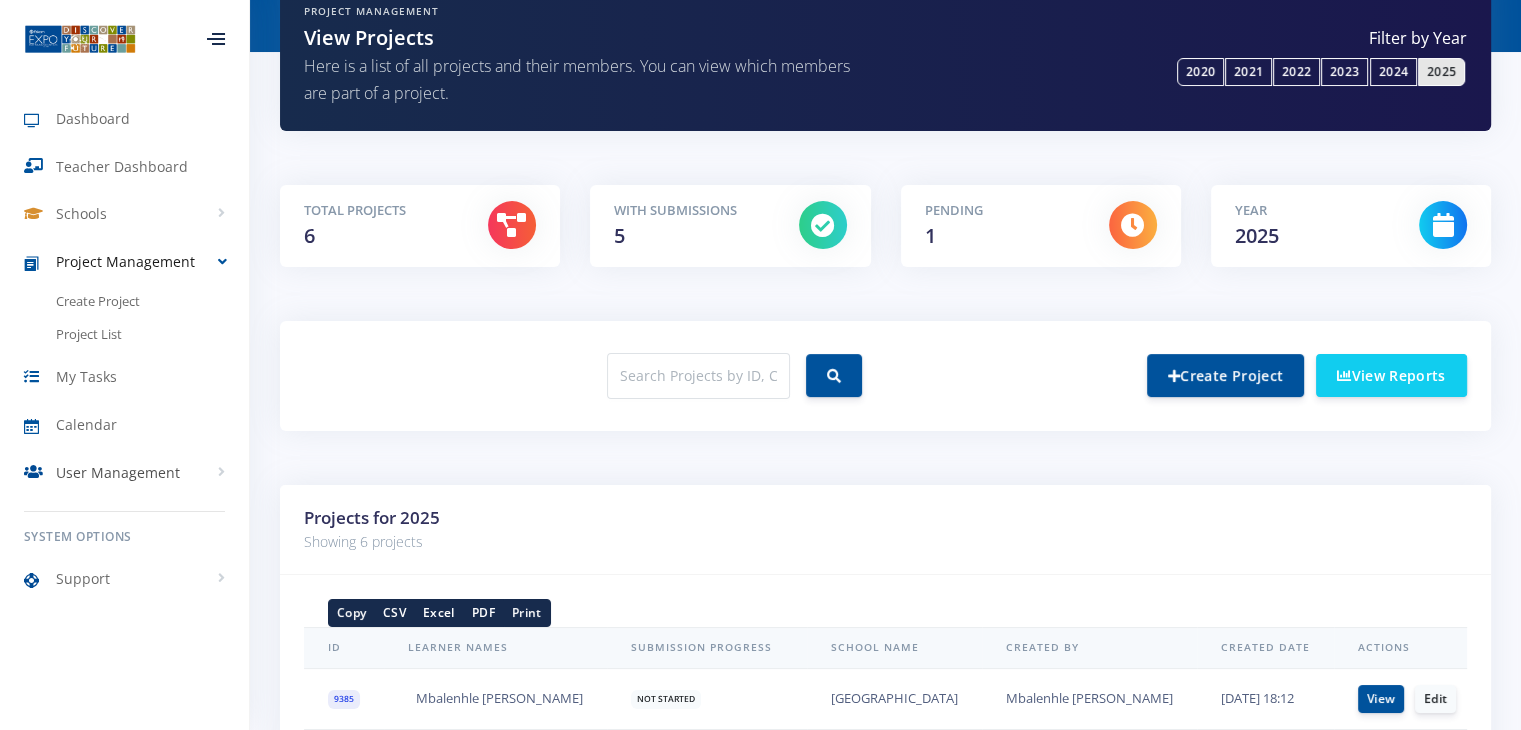 click on "User Management" at bounding box center (118, 472) 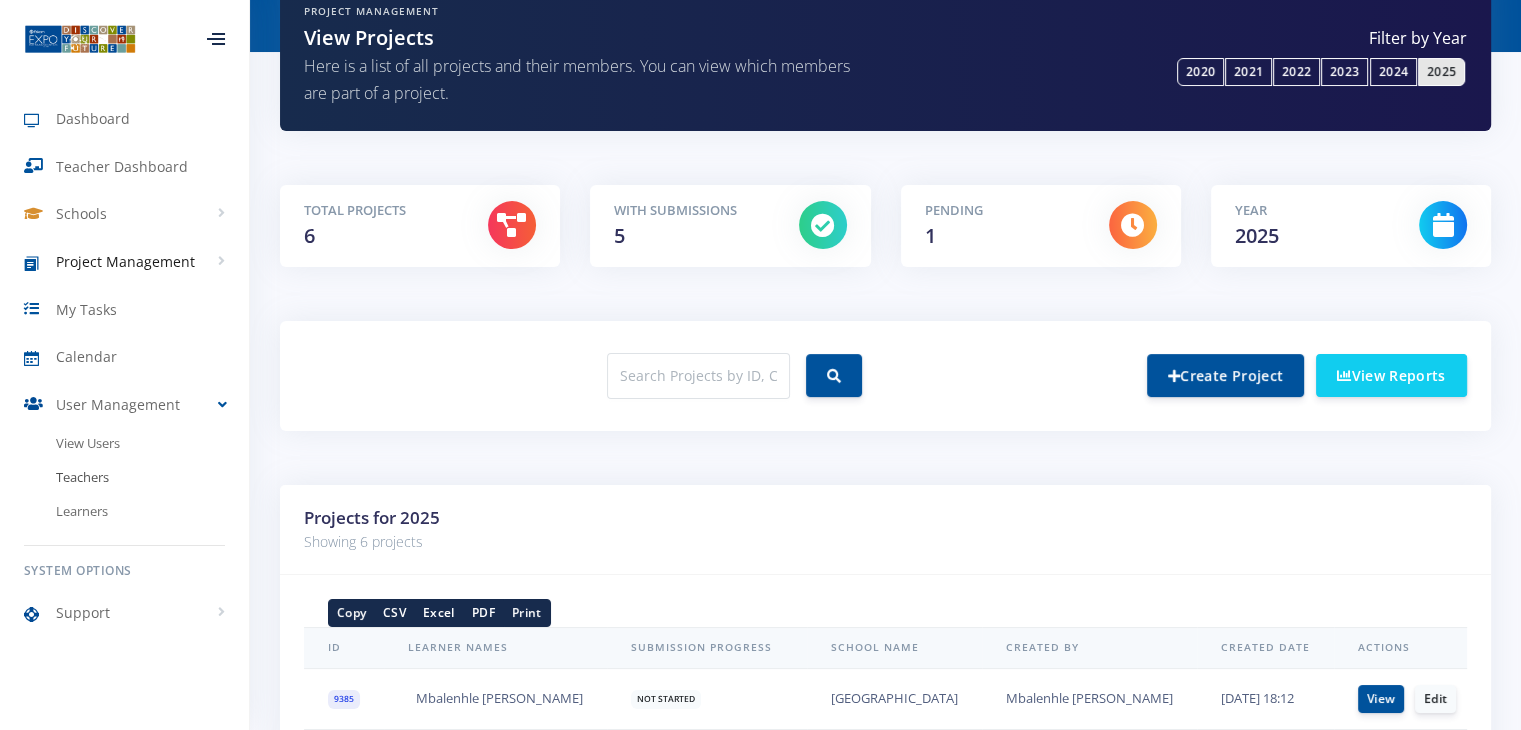 click on "Teachers" at bounding box center (124, 478) 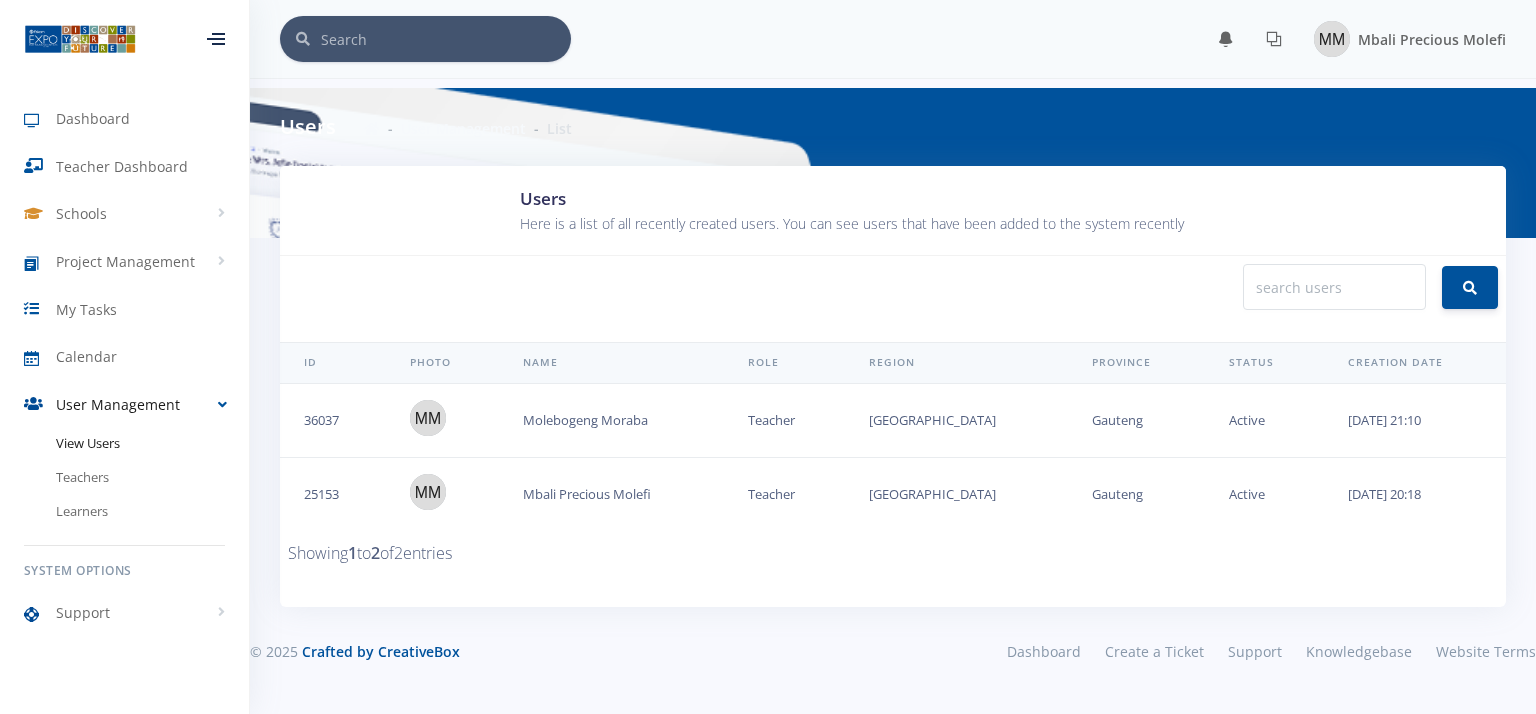 scroll, scrollTop: 0, scrollLeft: 0, axis: both 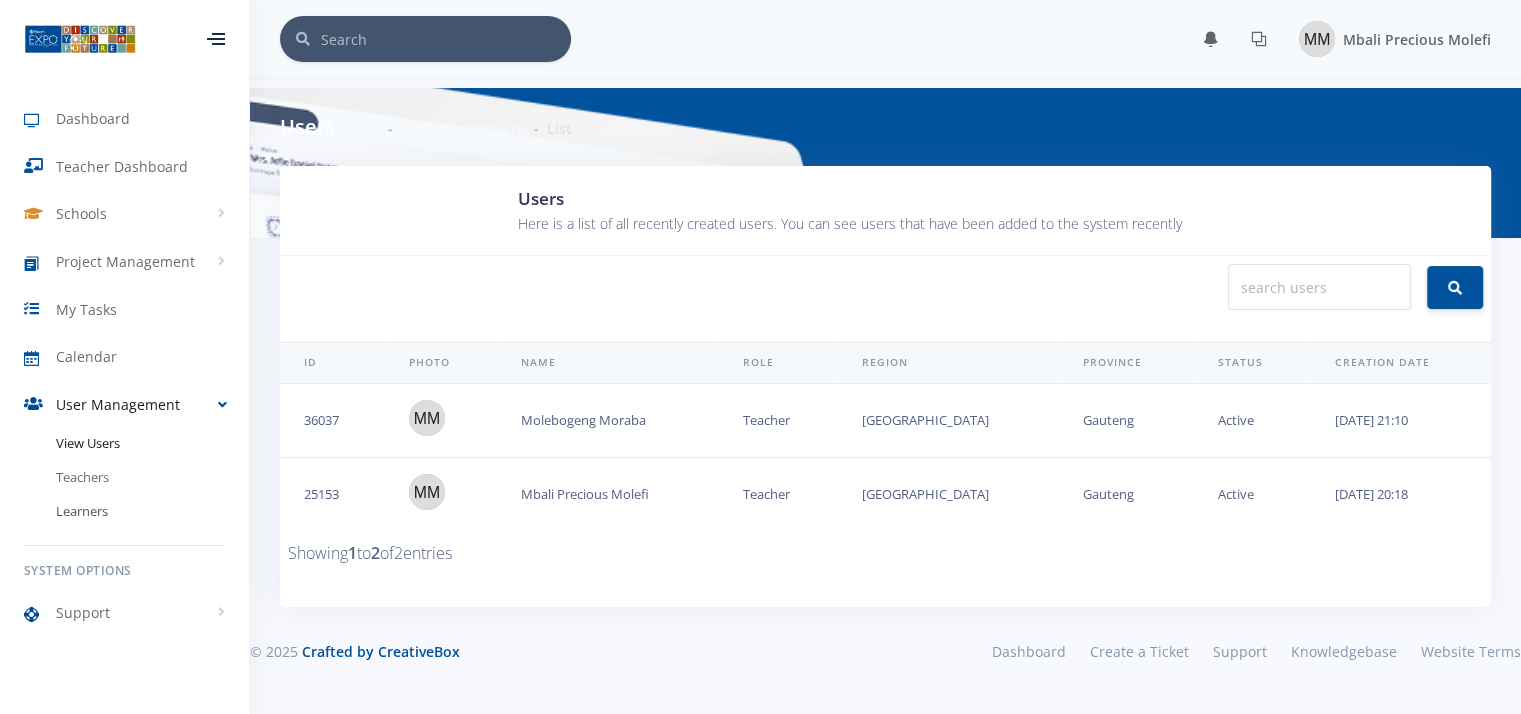 click on "Learners" at bounding box center (124, 512) 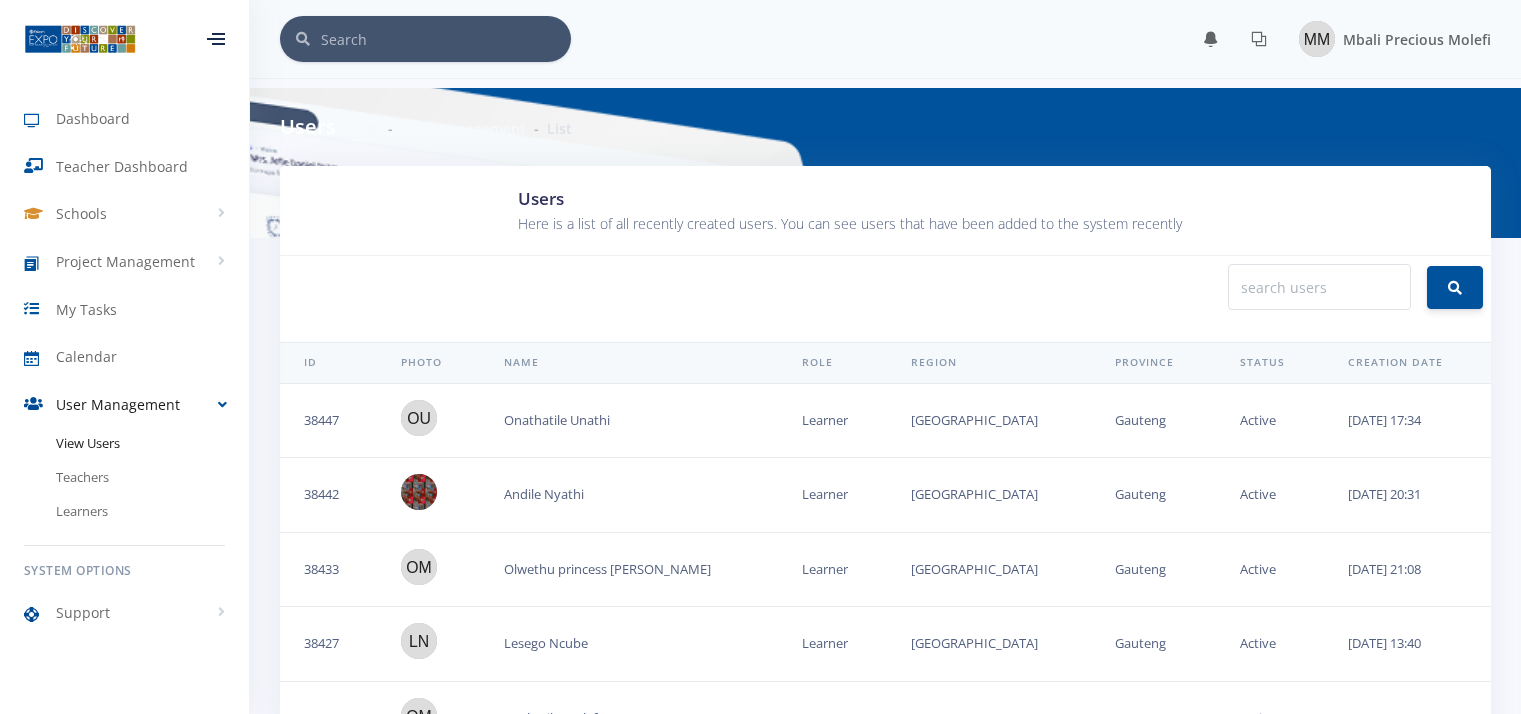 scroll, scrollTop: 0, scrollLeft: 0, axis: both 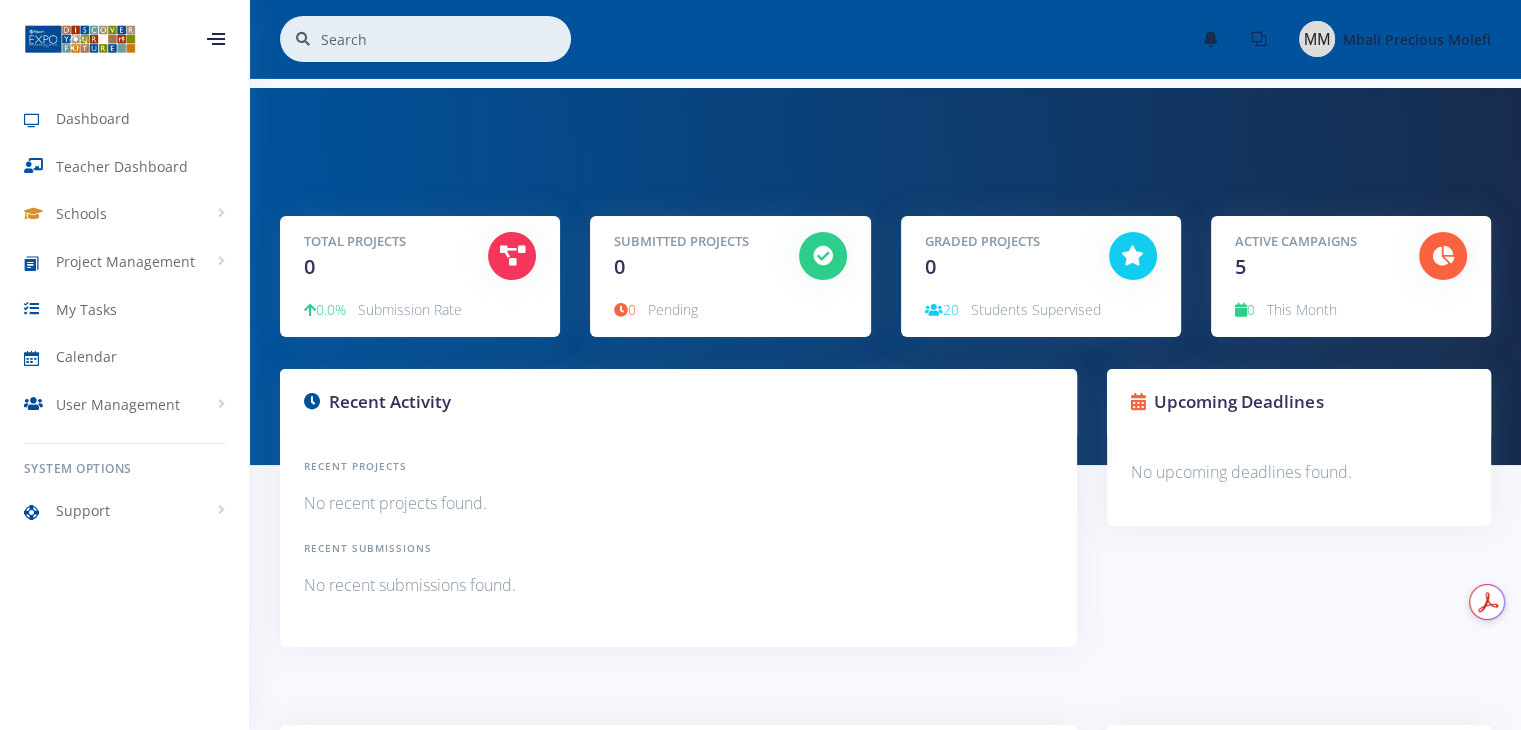 click on "0.0%" at bounding box center (325, 309) 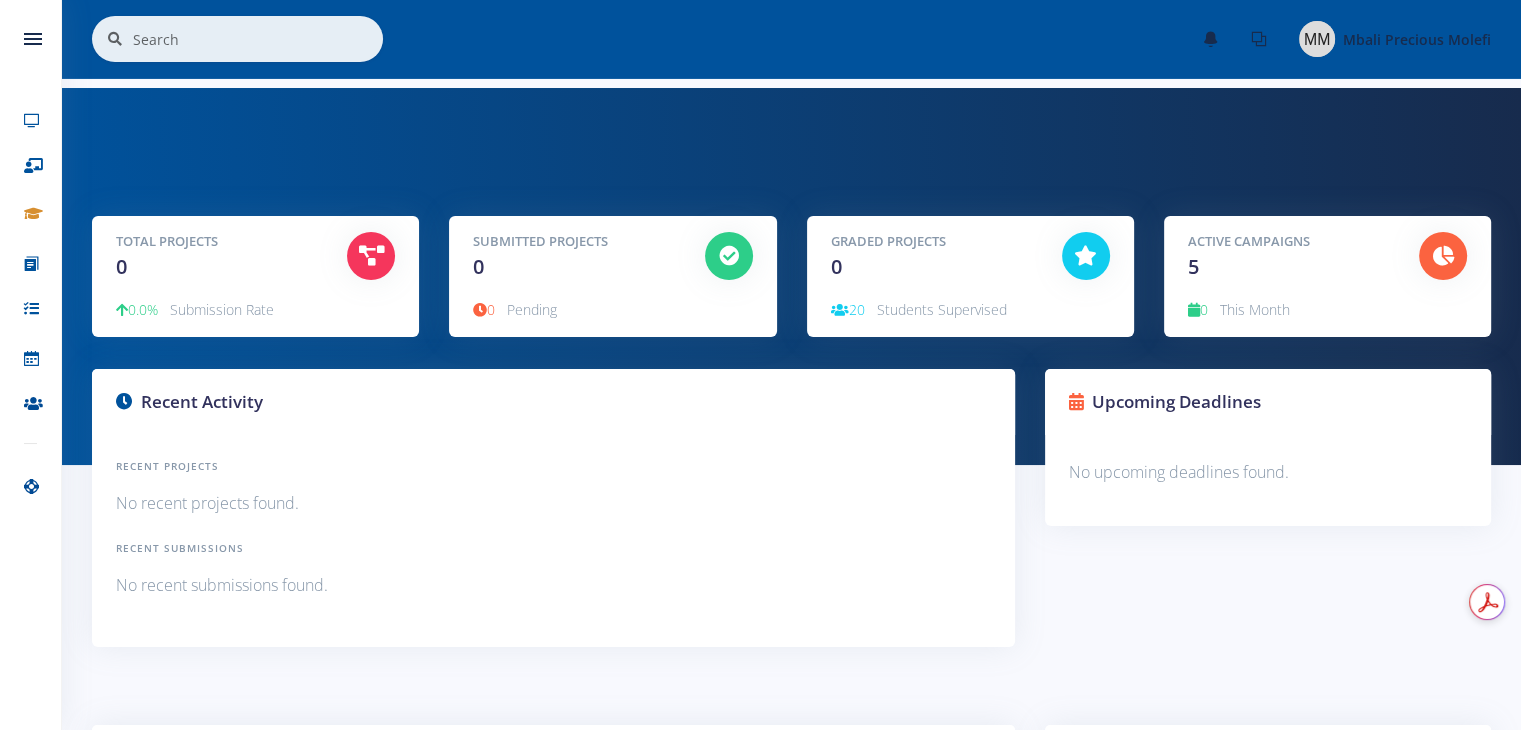 scroll, scrollTop: 638, scrollLeft: 0, axis: vertical 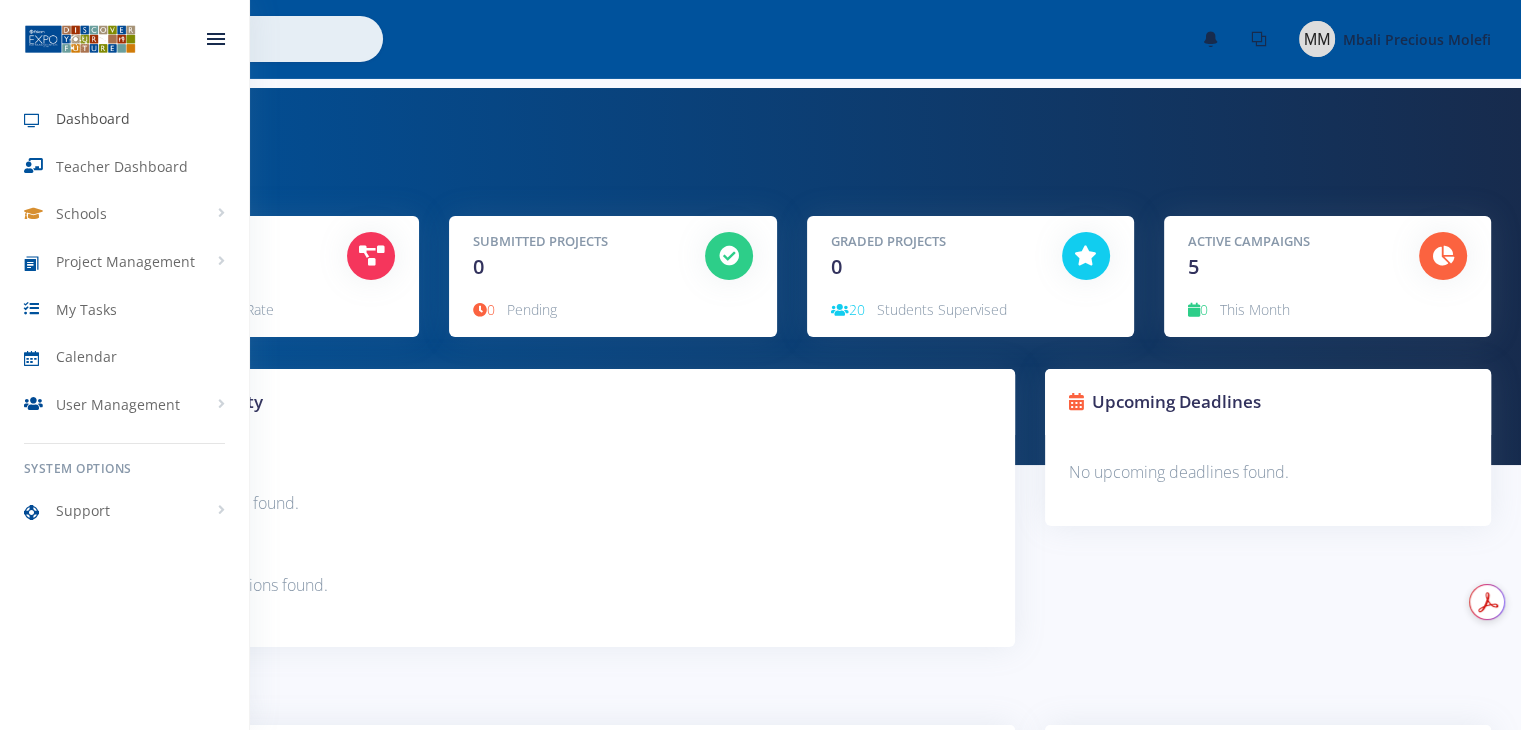 click on "Dashboard" at bounding box center [93, 118] 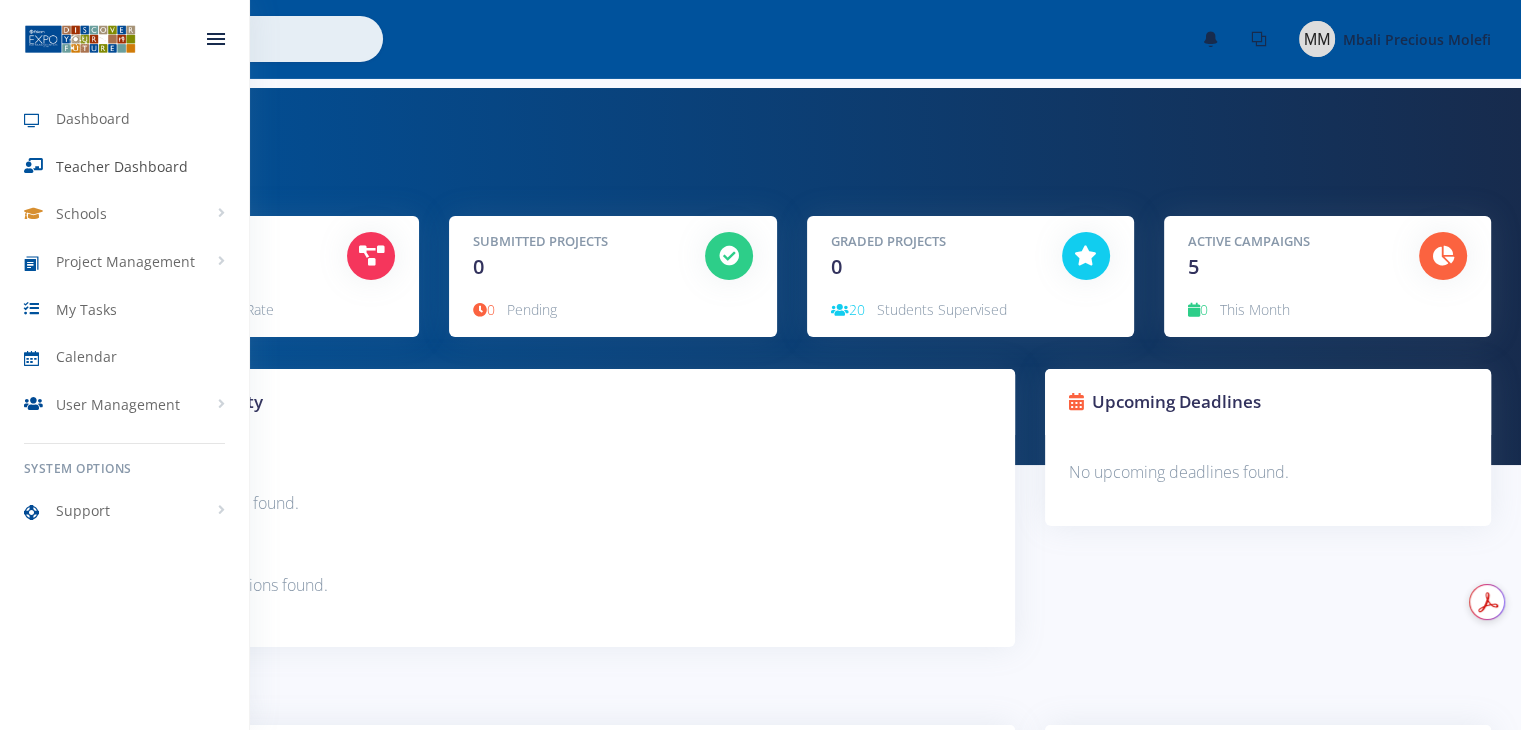 click on "Teacher Dashboard" at bounding box center (124, 167) 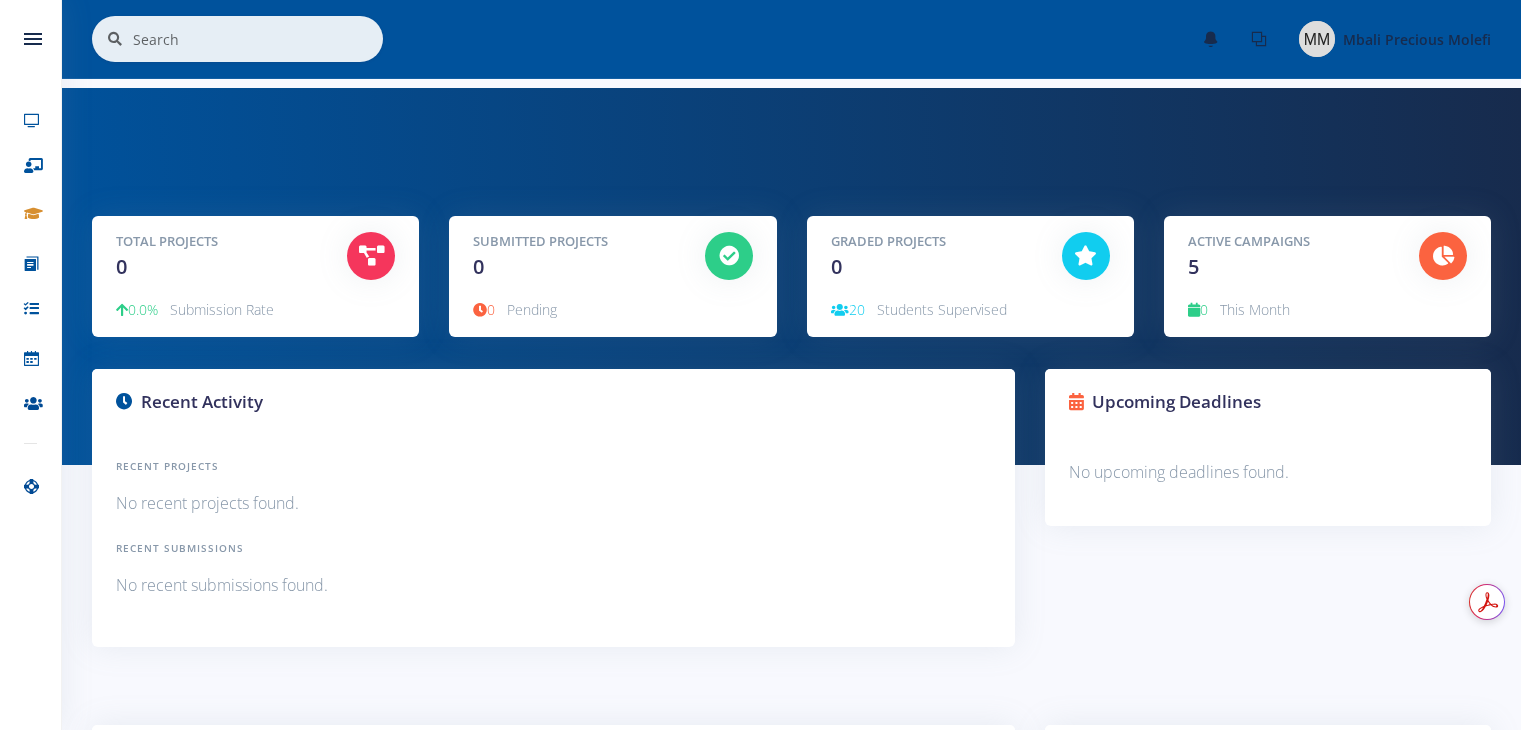 scroll, scrollTop: 0, scrollLeft: 0, axis: both 